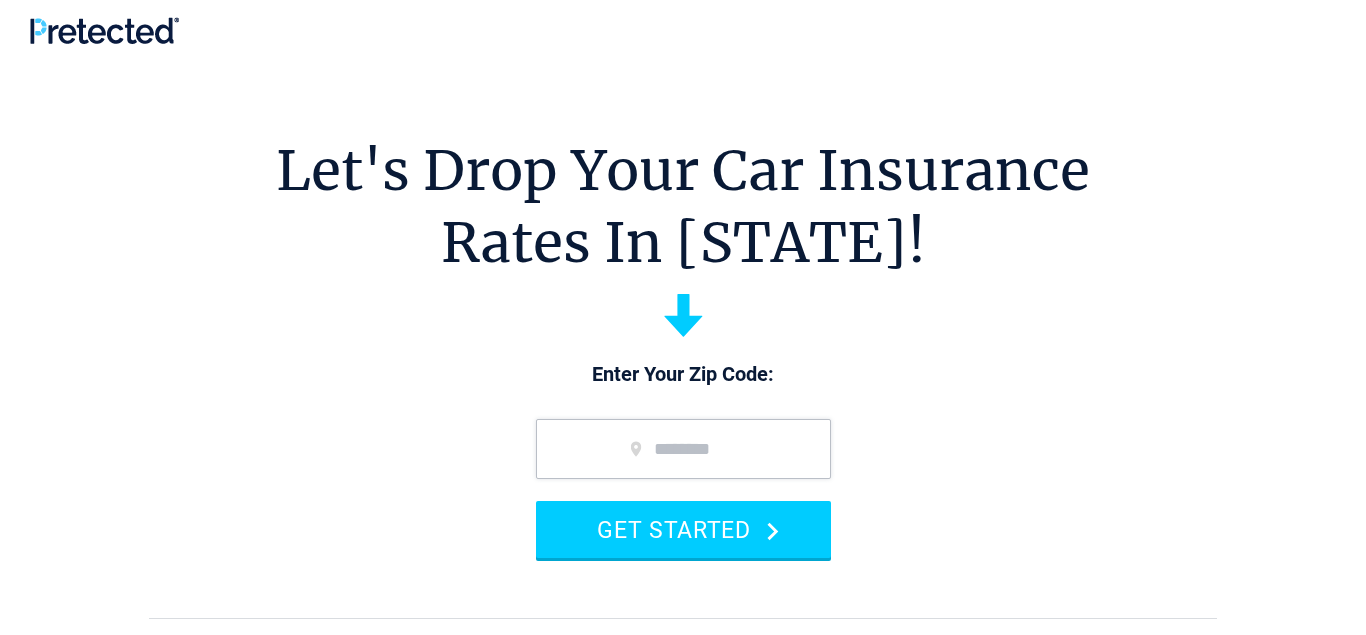 scroll, scrollTop: 0, scrollLeft: 0, axis: both 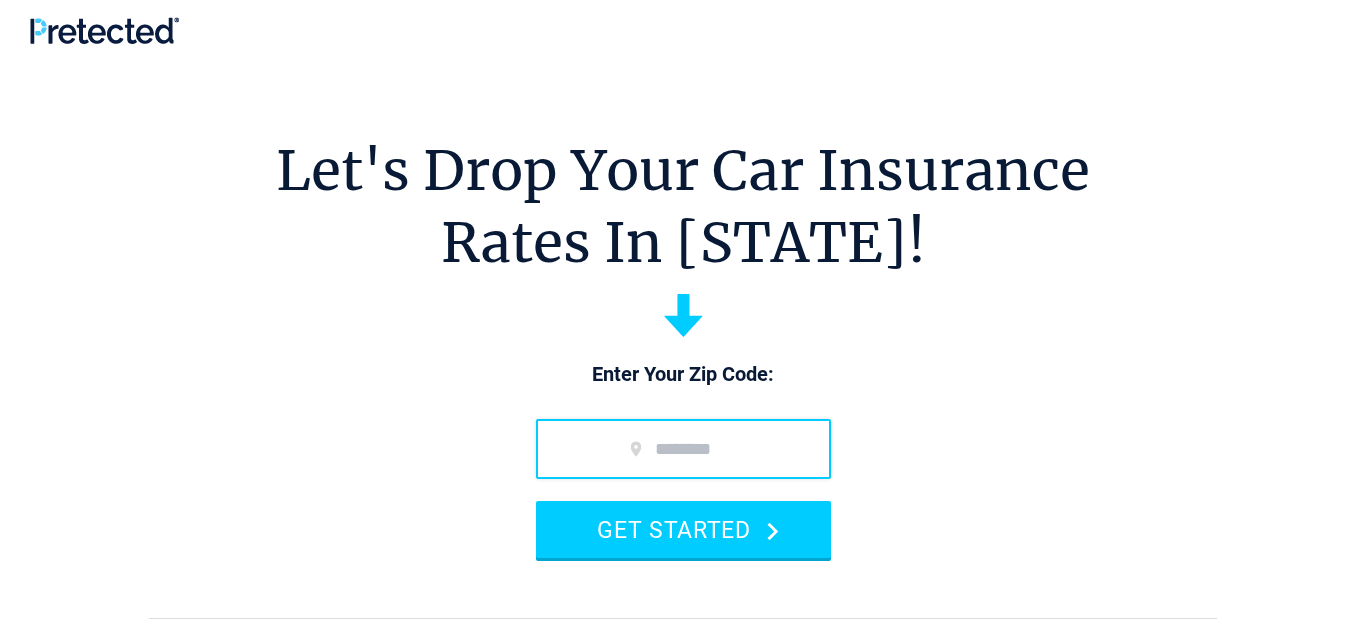 click at bounding box center (683, 449) 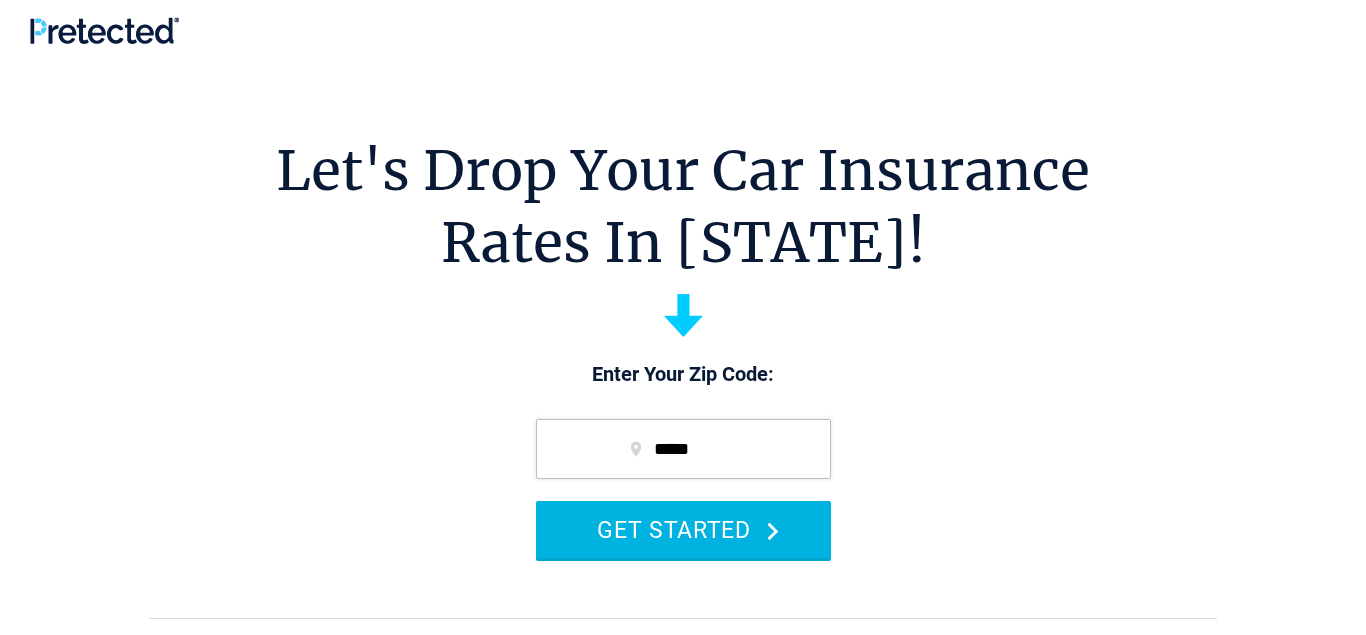 type on "*****" 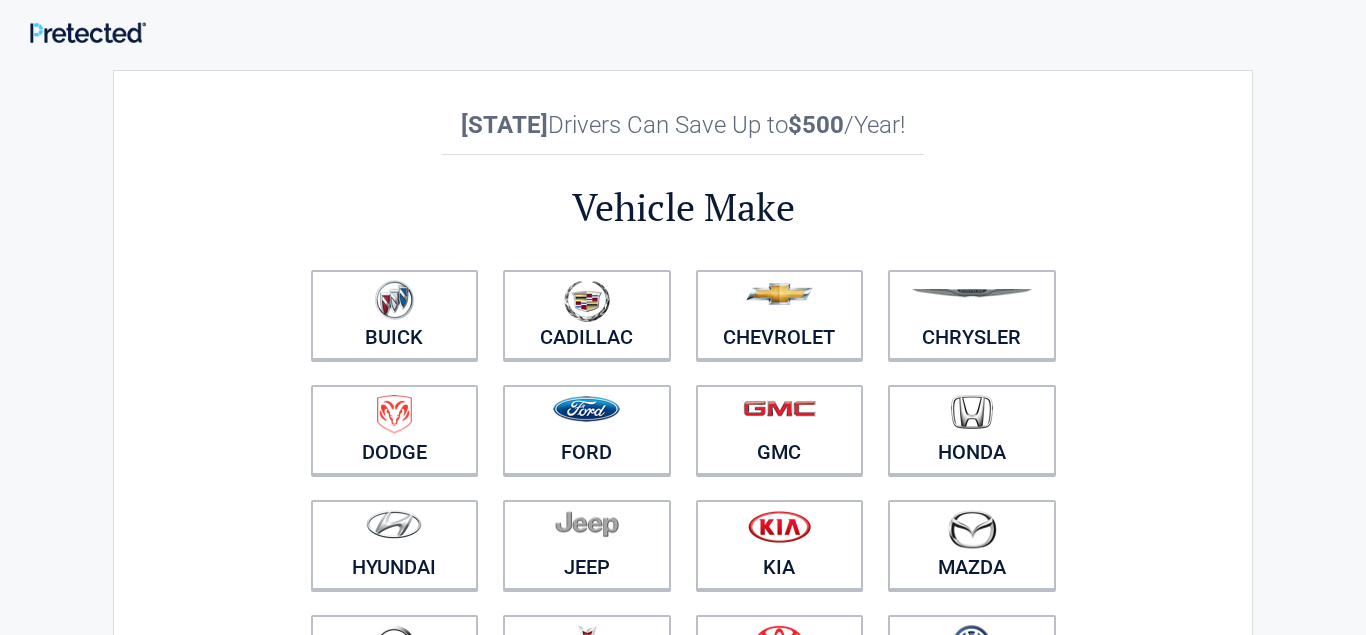 scroll, scrollTop: 0, scrollLeft: 0, axis: both 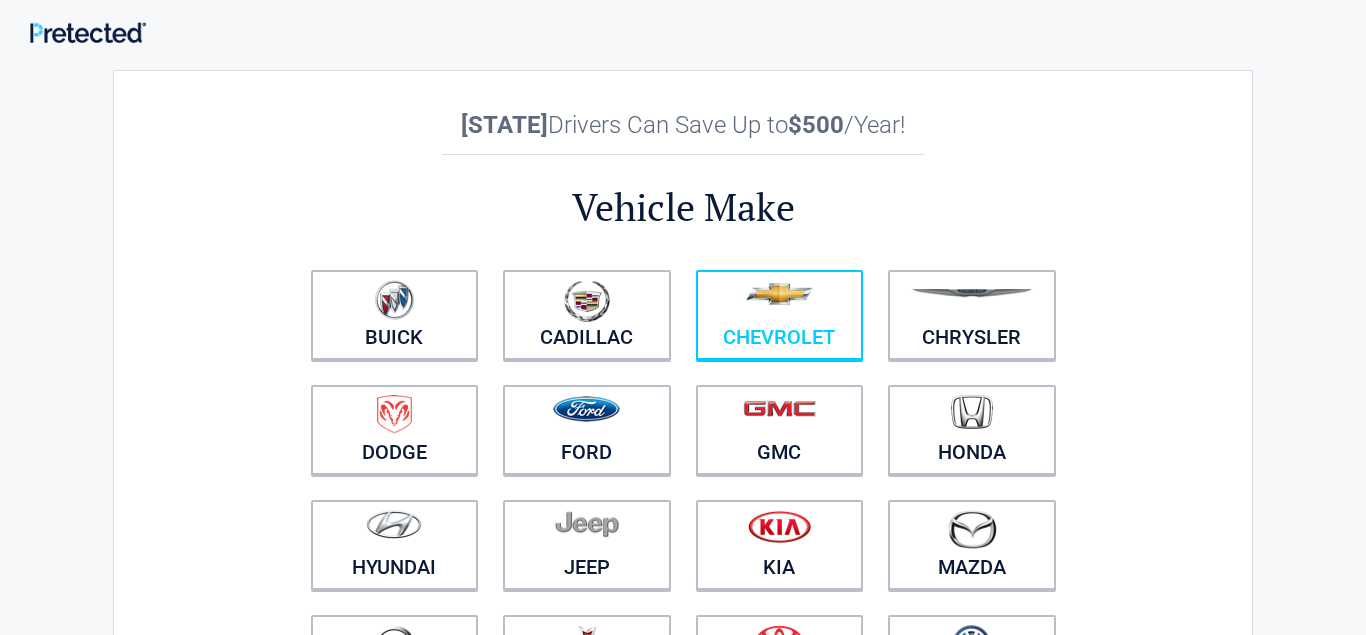 click at bounding box center (780, 302) 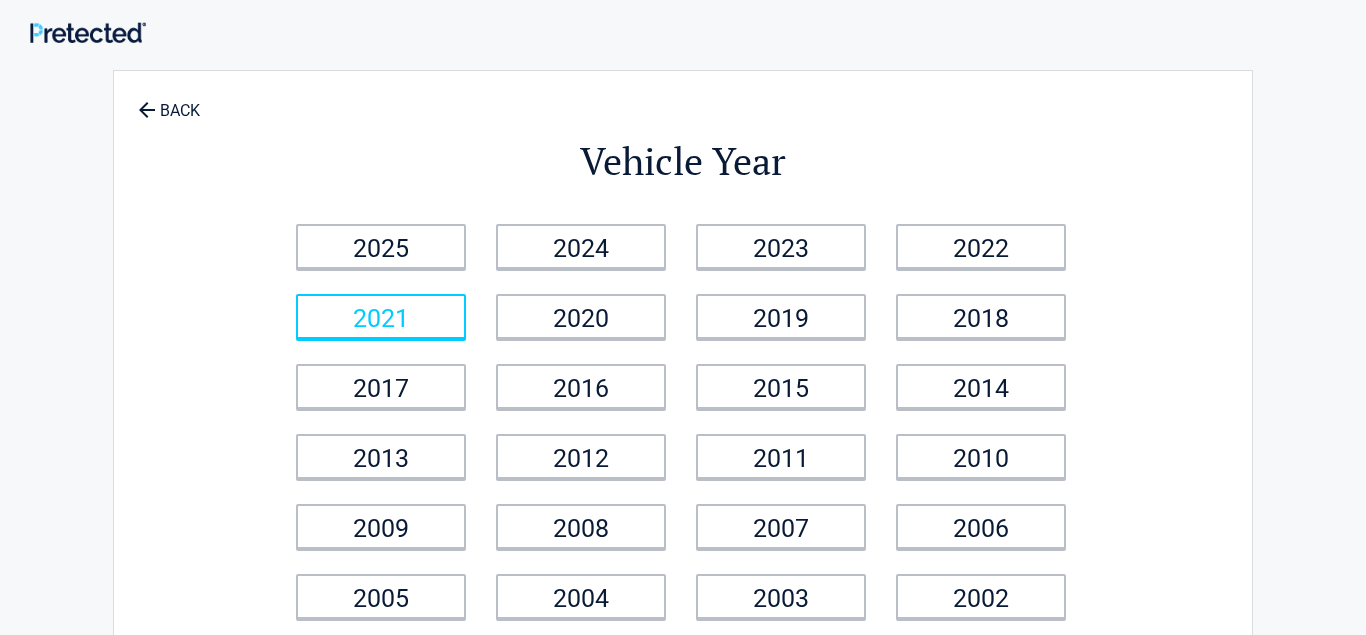click on "2021" at bounding box center (381, 316) 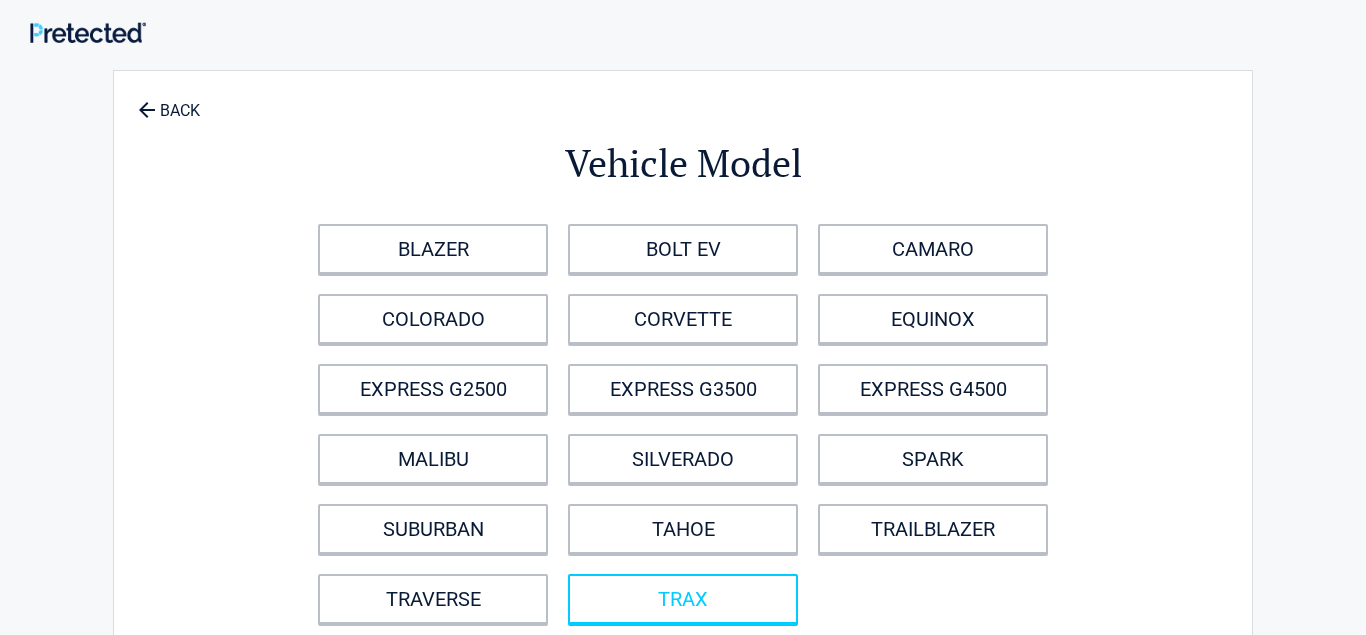 click on "TRAX" at bounding box center (683, 599) 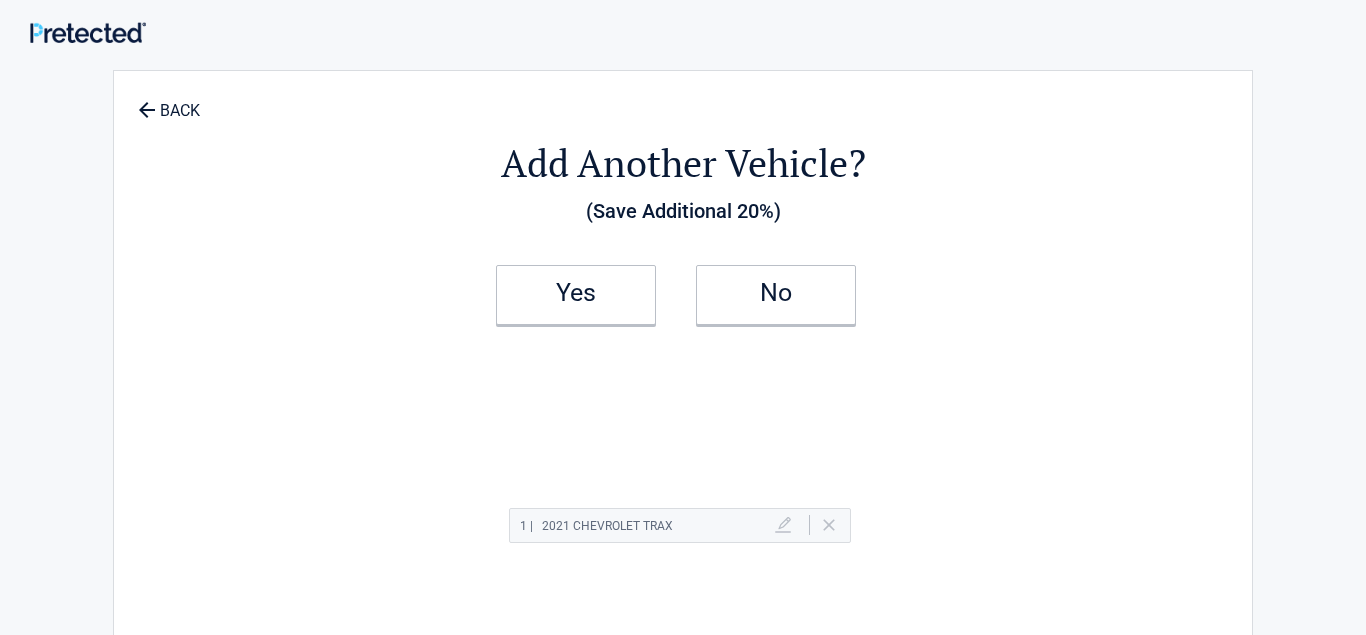 click on "Add Another Vehicle?
(Save Additional 20%)
Yes
No
1 |  2021 Chevrolet TRAX   Delete" at bounding box center [683, 419] 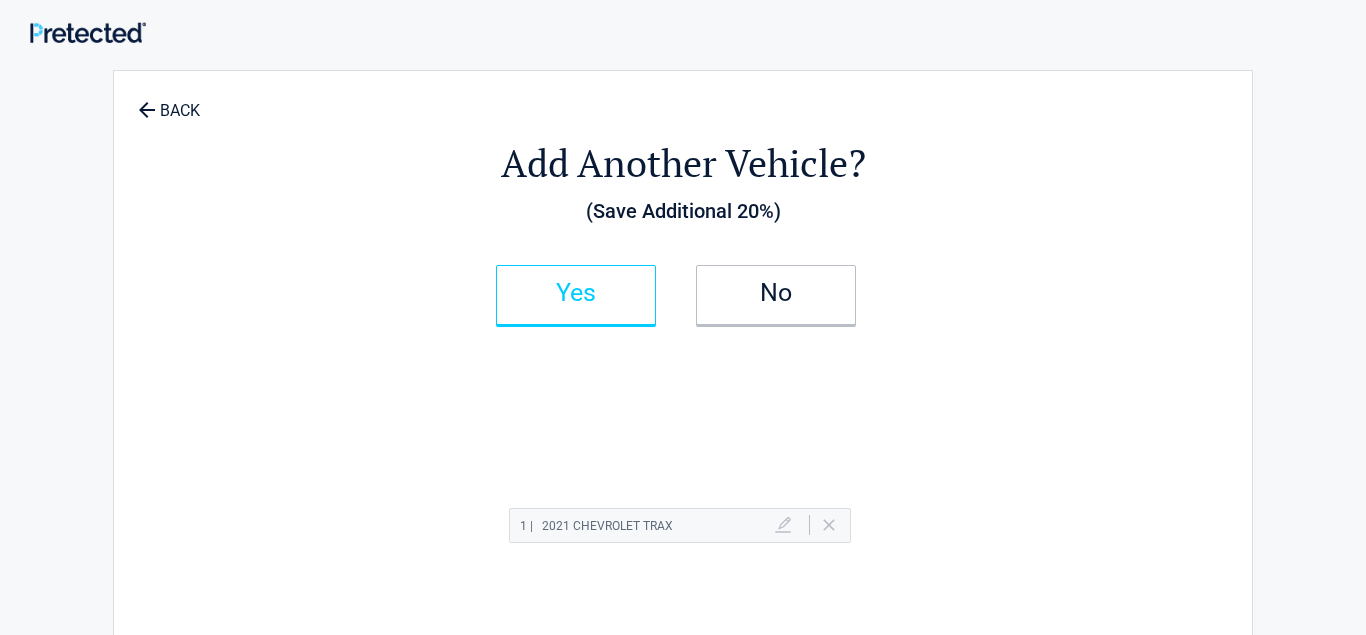 click on "Yes" at bounding box center (576, 293) 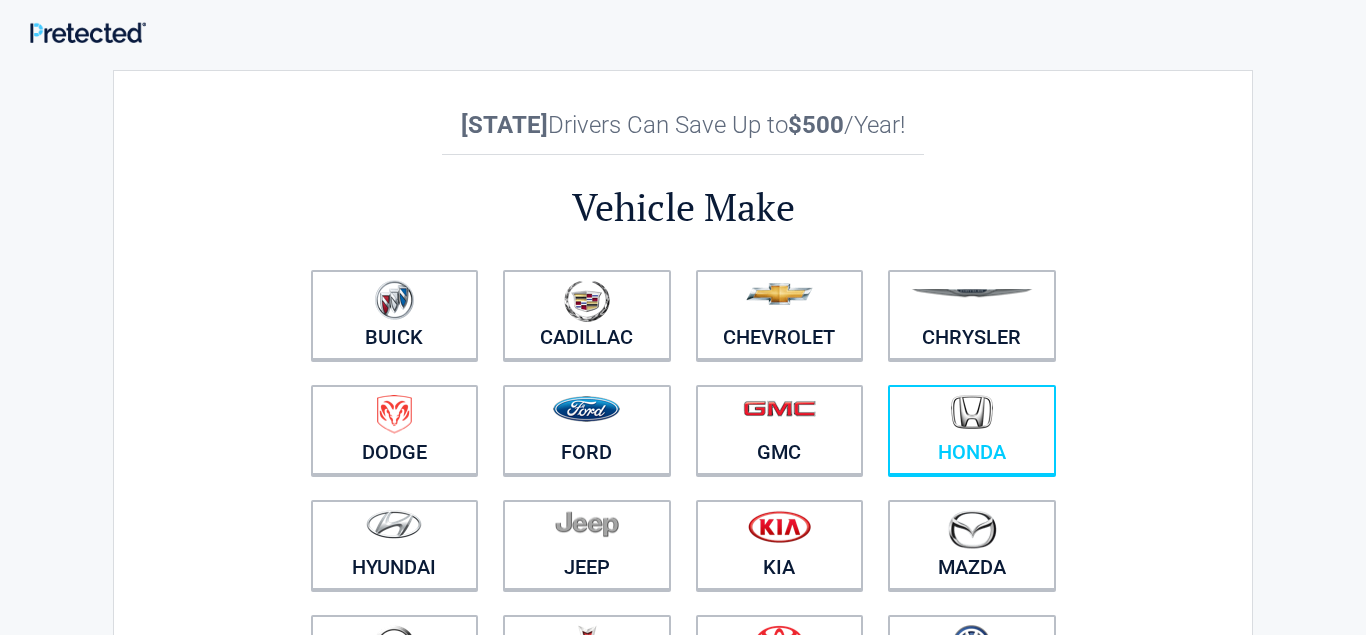 click at bounding box center [972, 417] 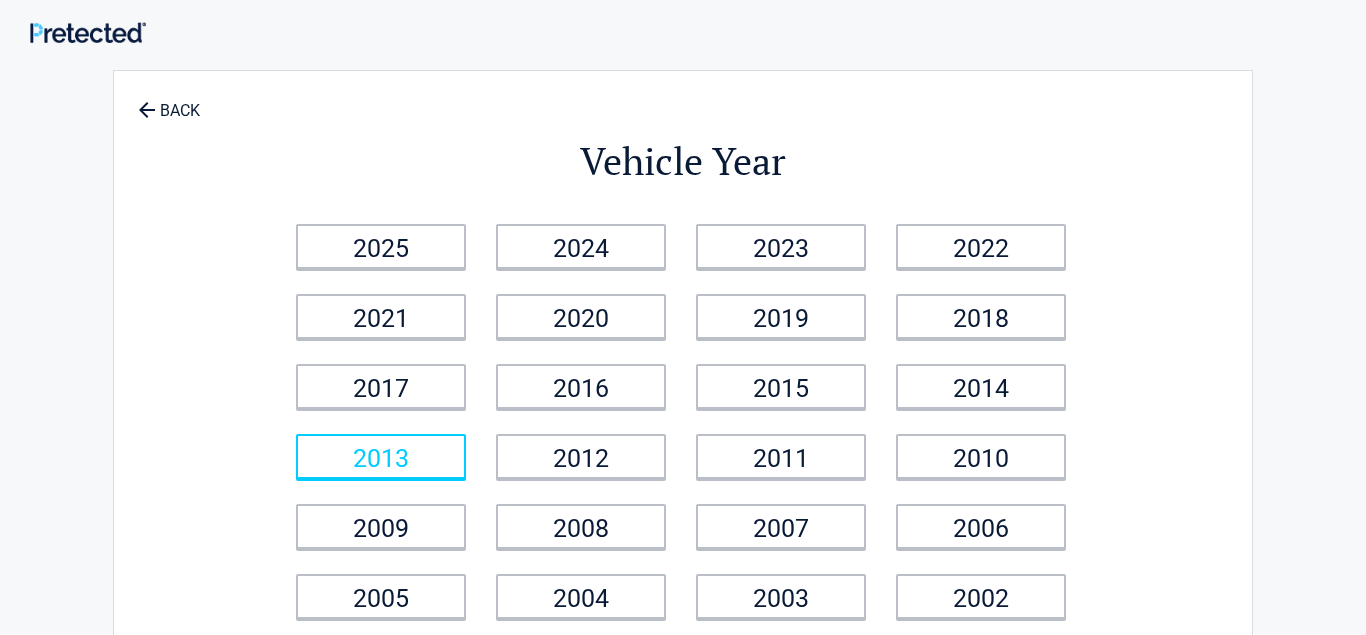 click on "2013" at bounding box center (381, 456) 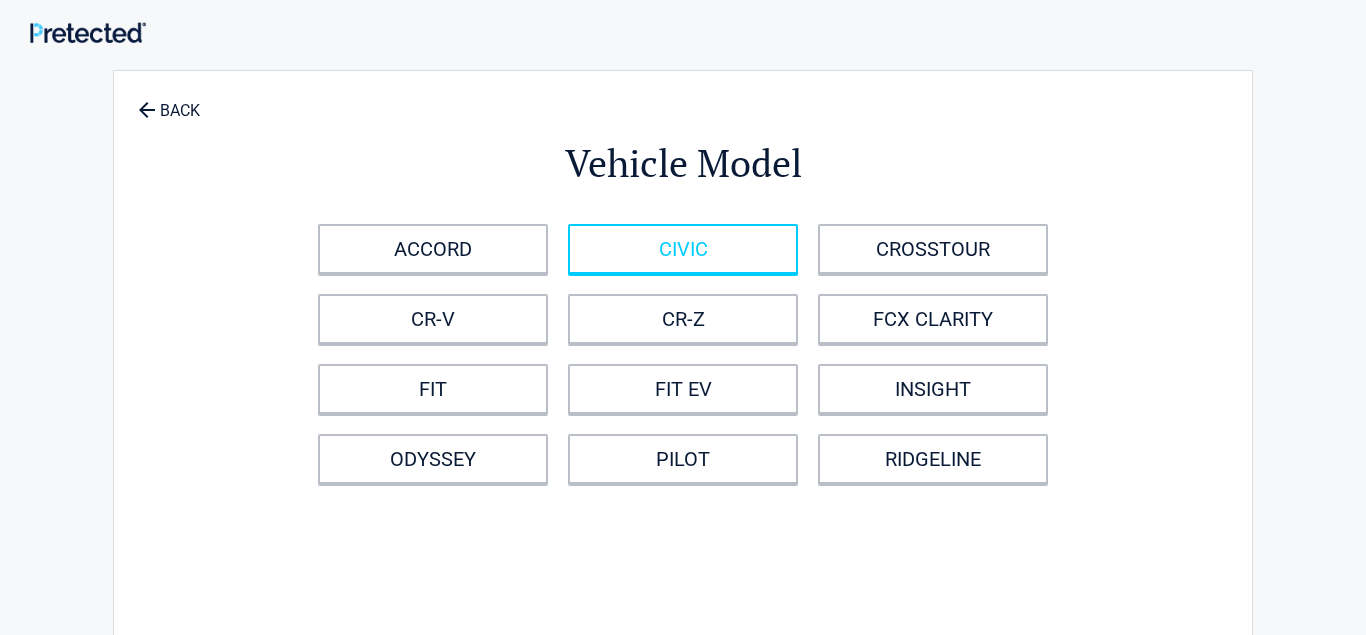 click on "CIVIC" at bounding box center (683, 249) 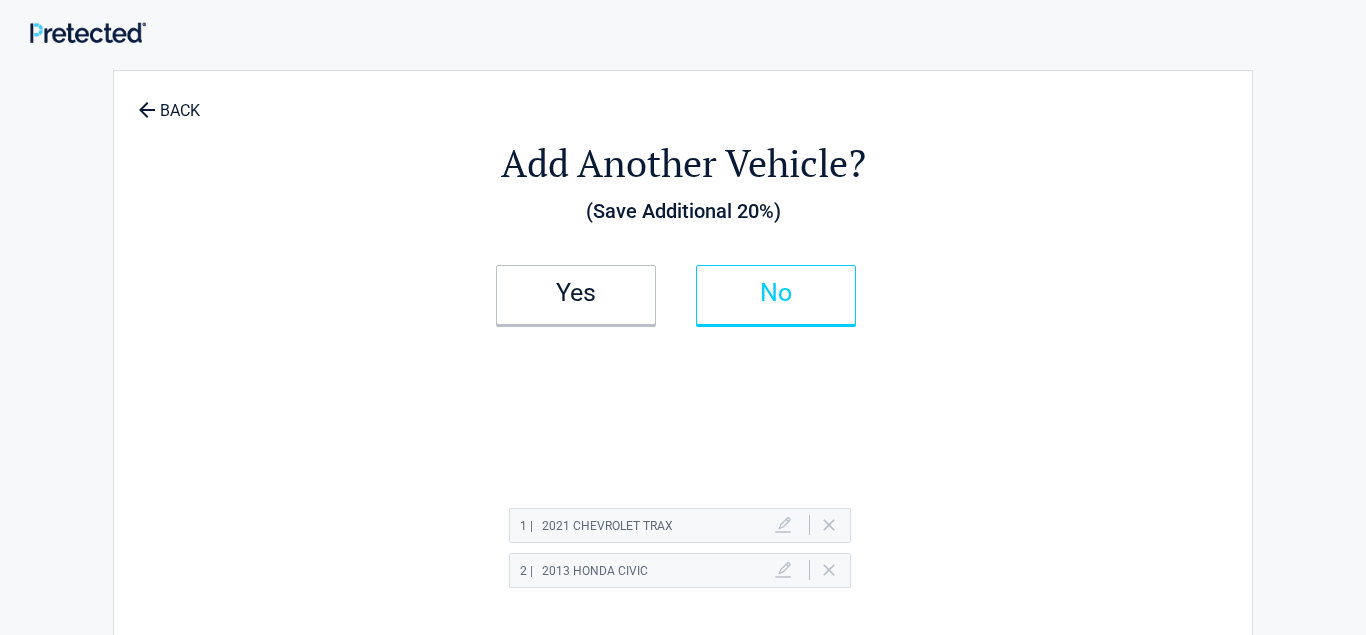 click on "No" at bounding box center (776, 293) 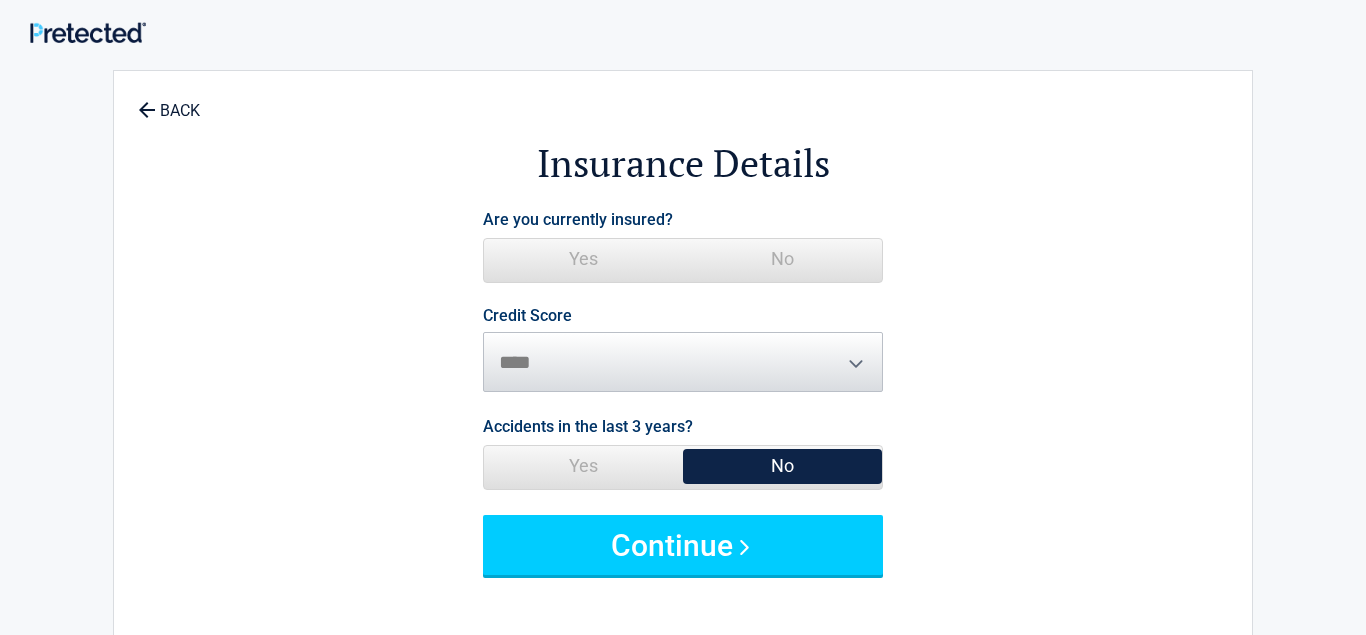 click on "Yes" at bounding box center (583, 259) 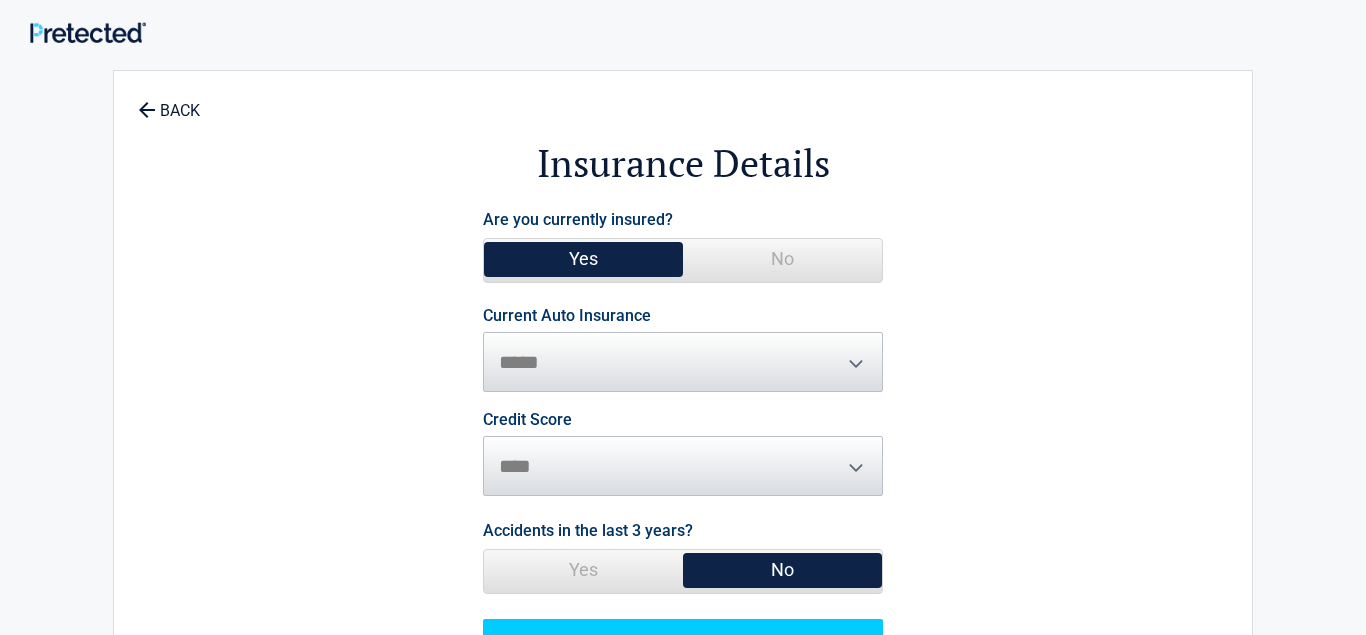 click on "**********" at bounding box center [683, 350] 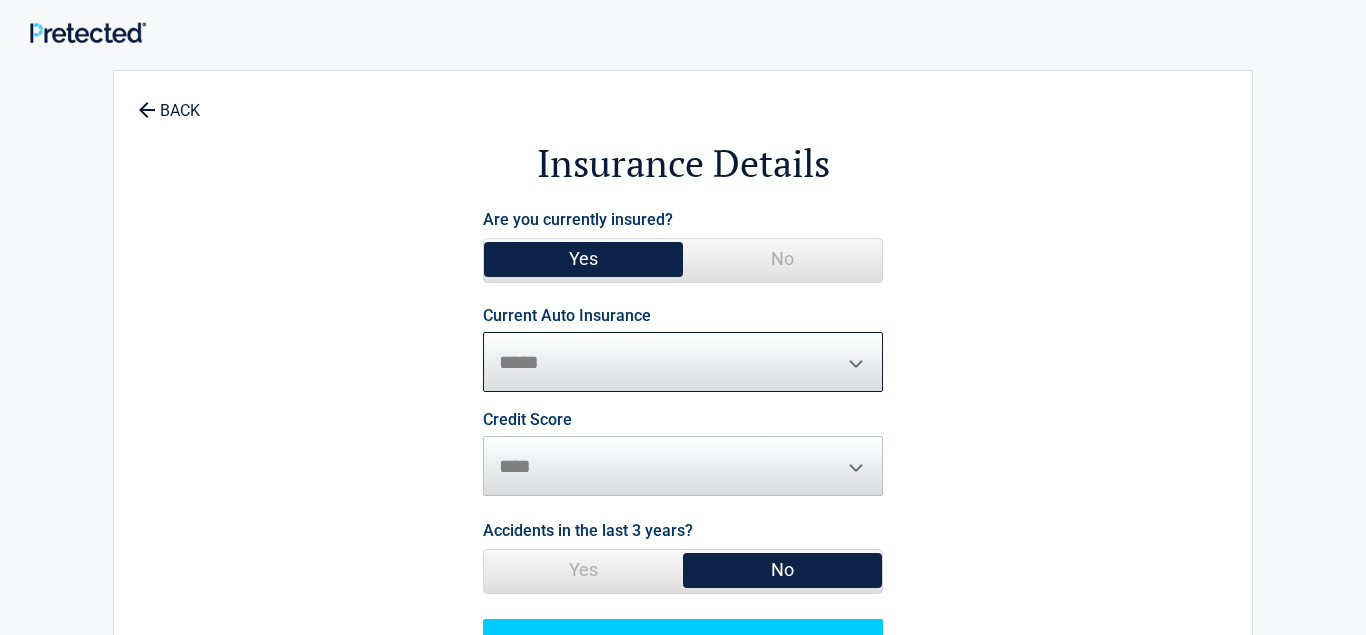 select on "**********" 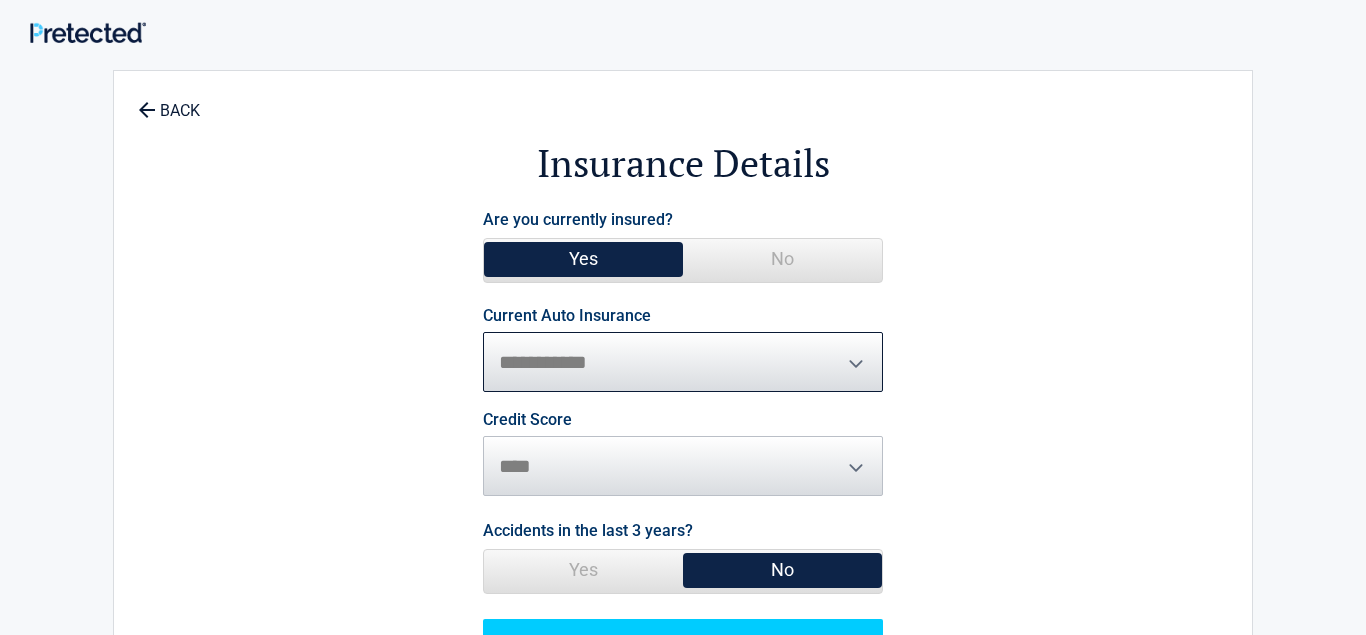 click on "**********" at bounding box center (0, 0) 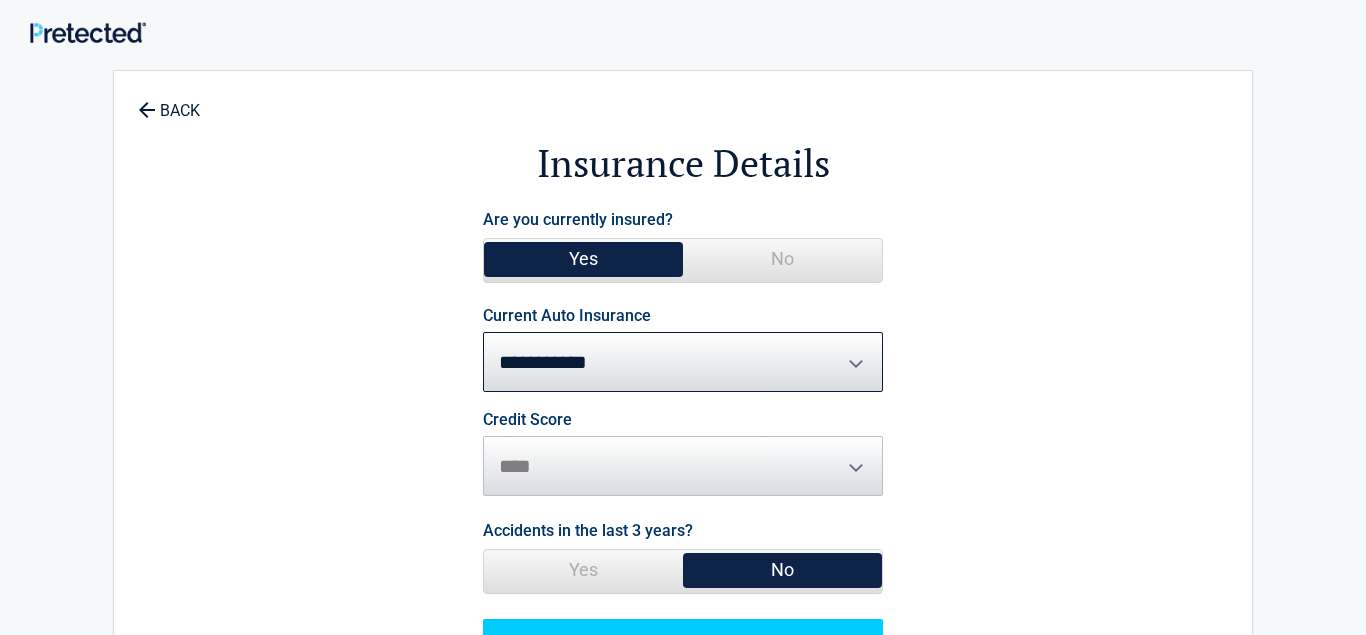 click on "Credit Score
*********
****
*******
****" at bounding box center [683, 454] 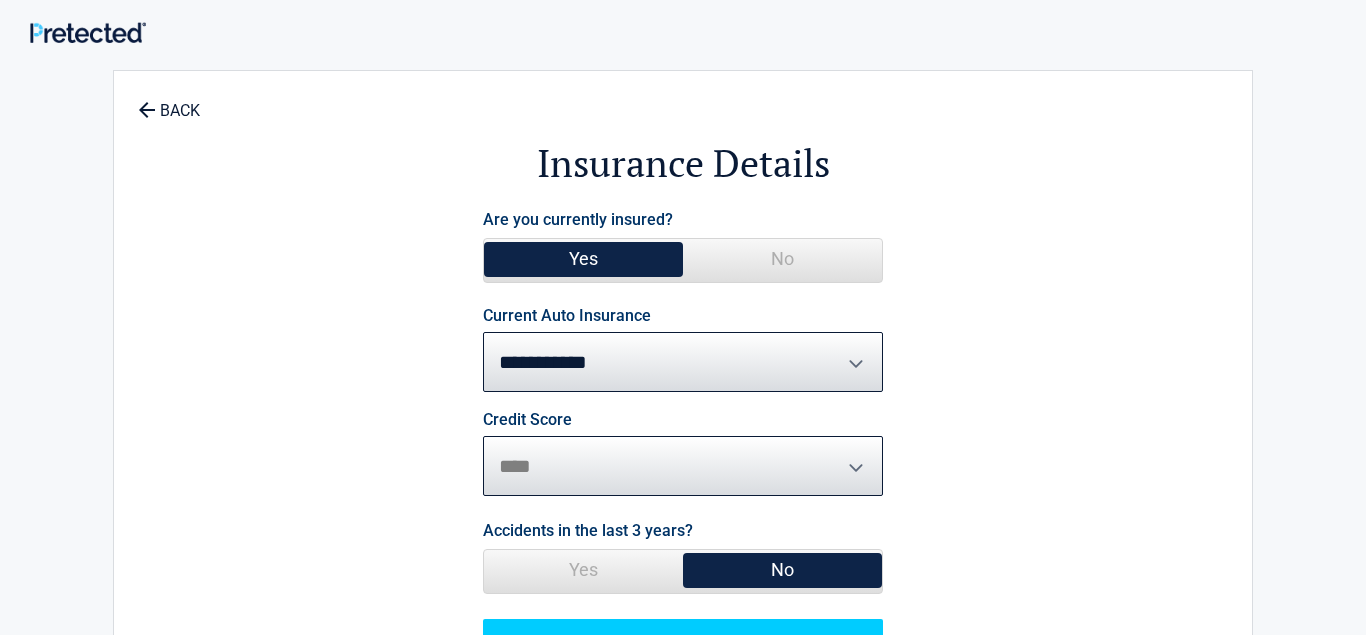 click on "*********
****
*******
****" at bounding box center [683, 466] 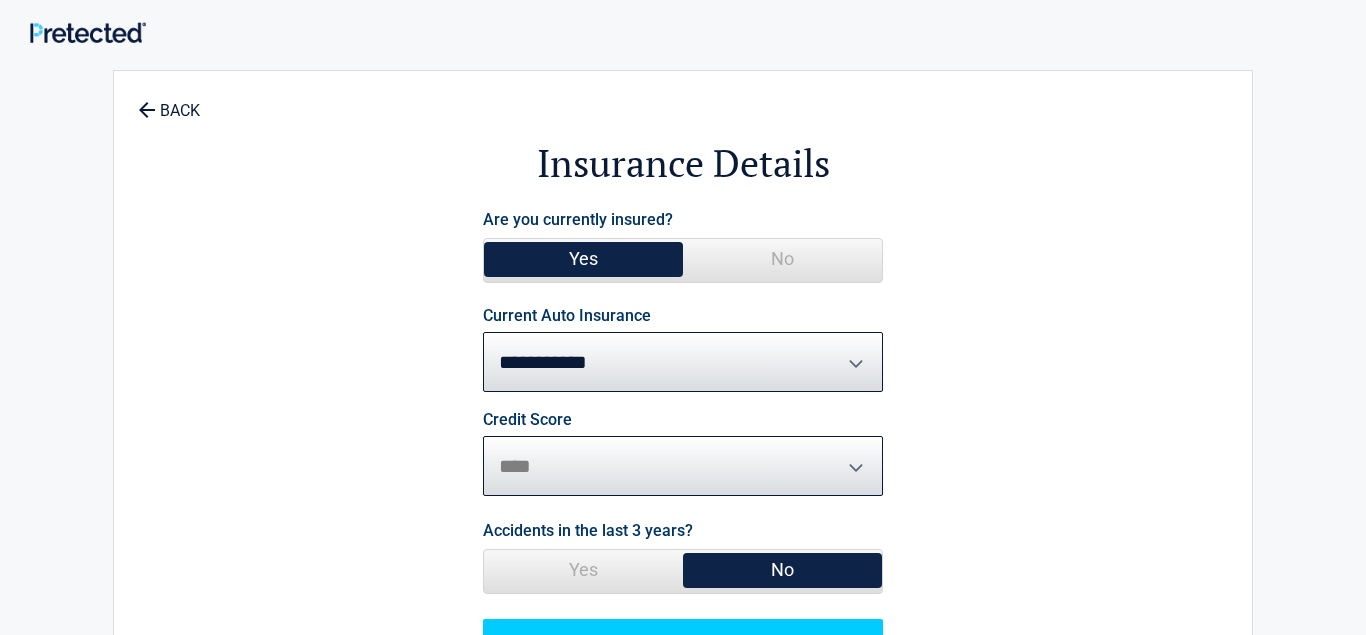 select on "*********" 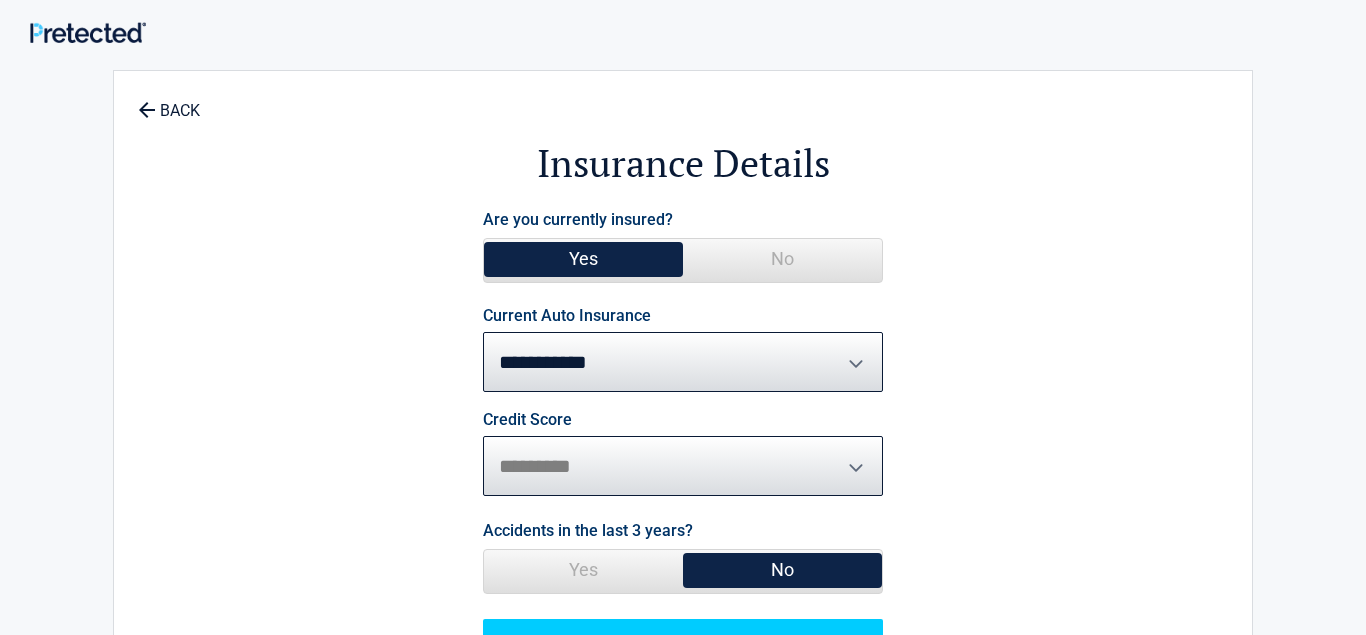 click on "*********" at bounding box center (0, 0) 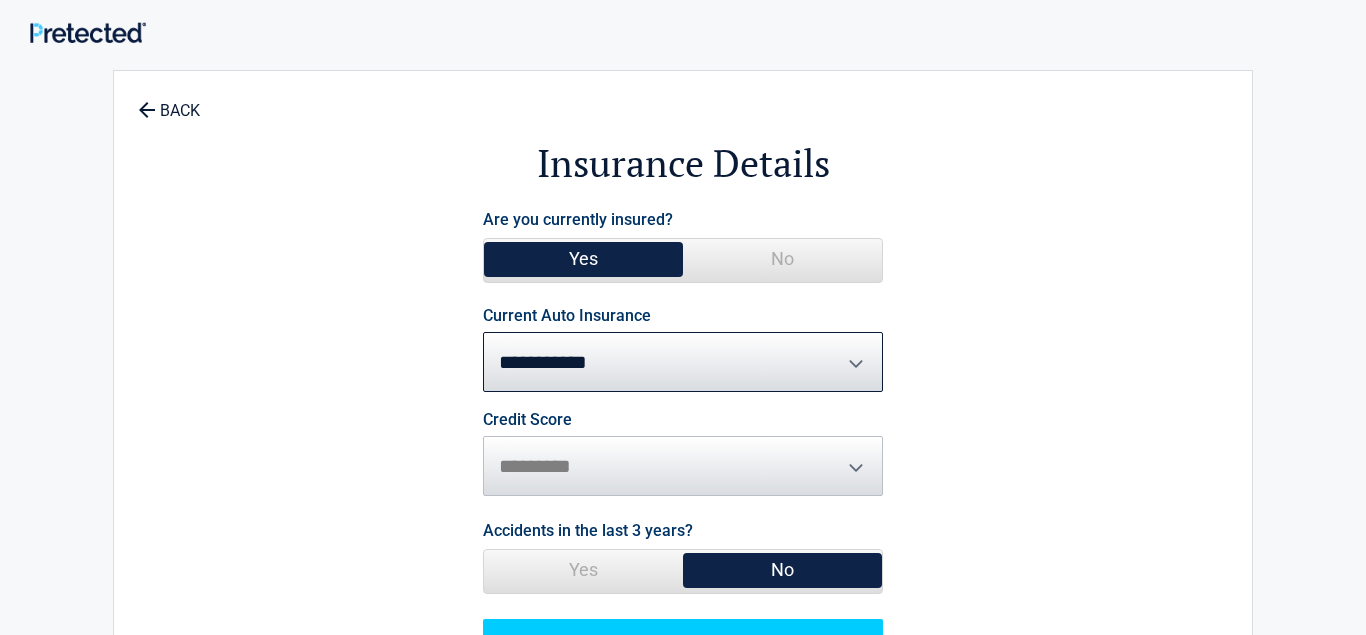 click on "Yes" at bounding box center [583, 570] 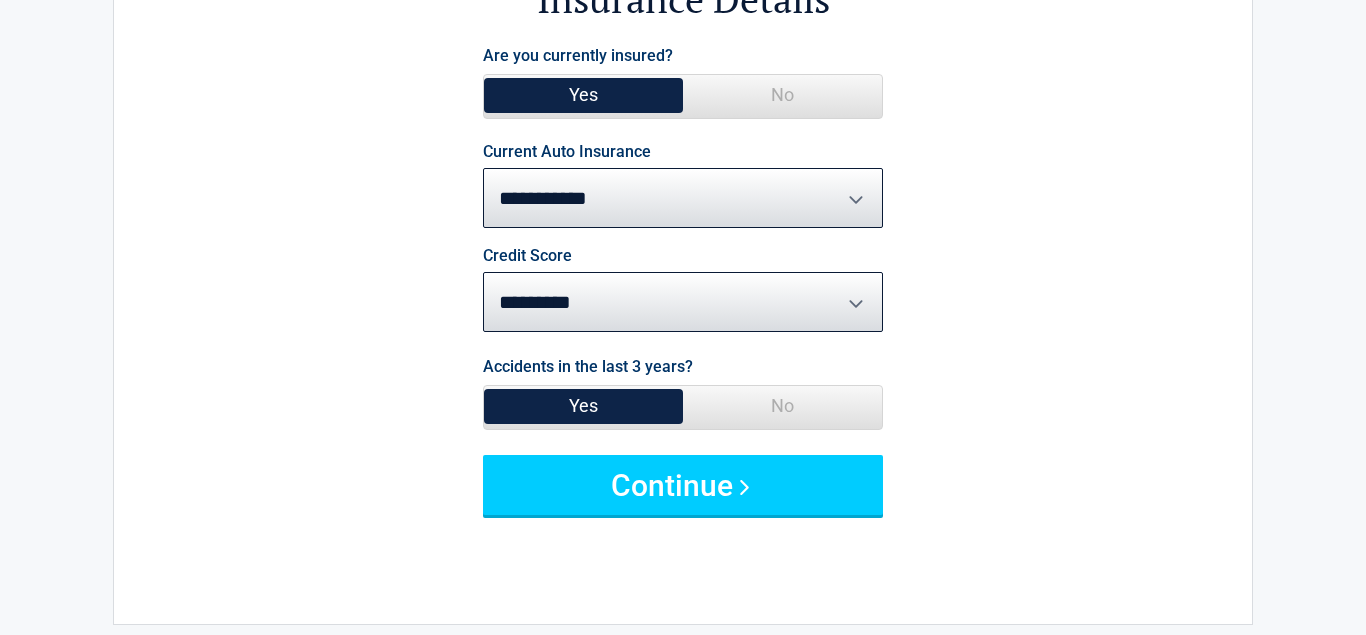 scroll, scrollTop: 211, scrollLeft: 0, axis: vertical 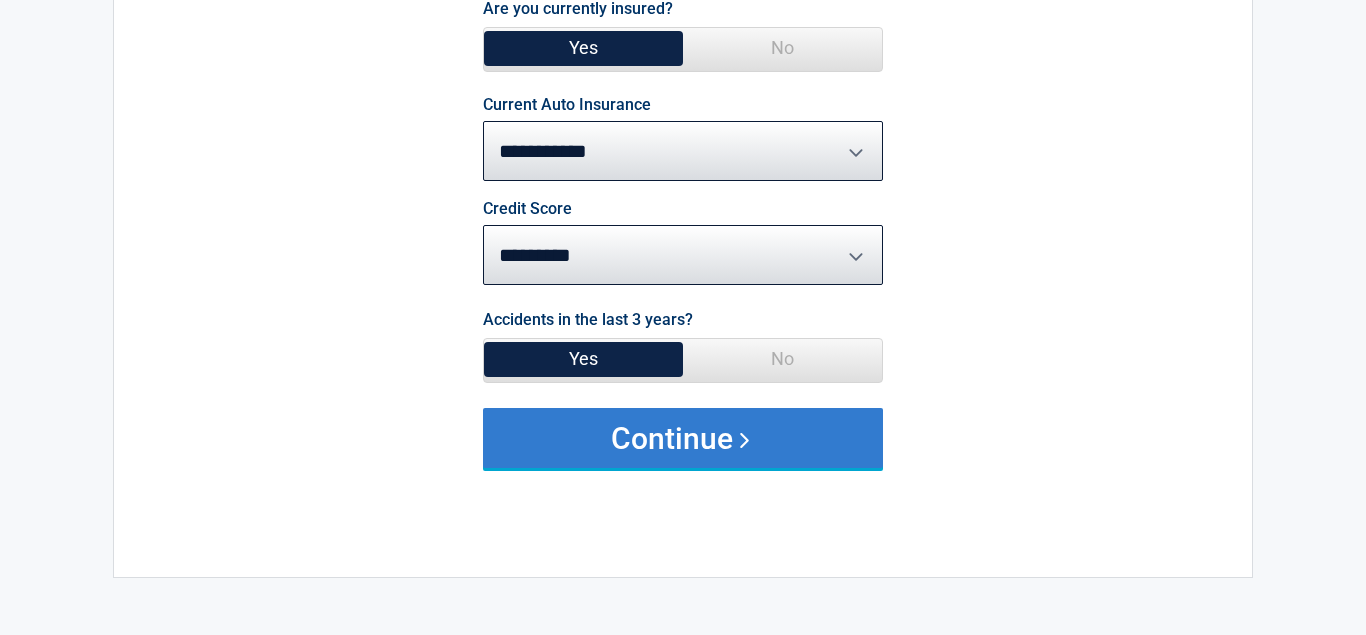 click on "Continue" at bounding box center [683, 438] 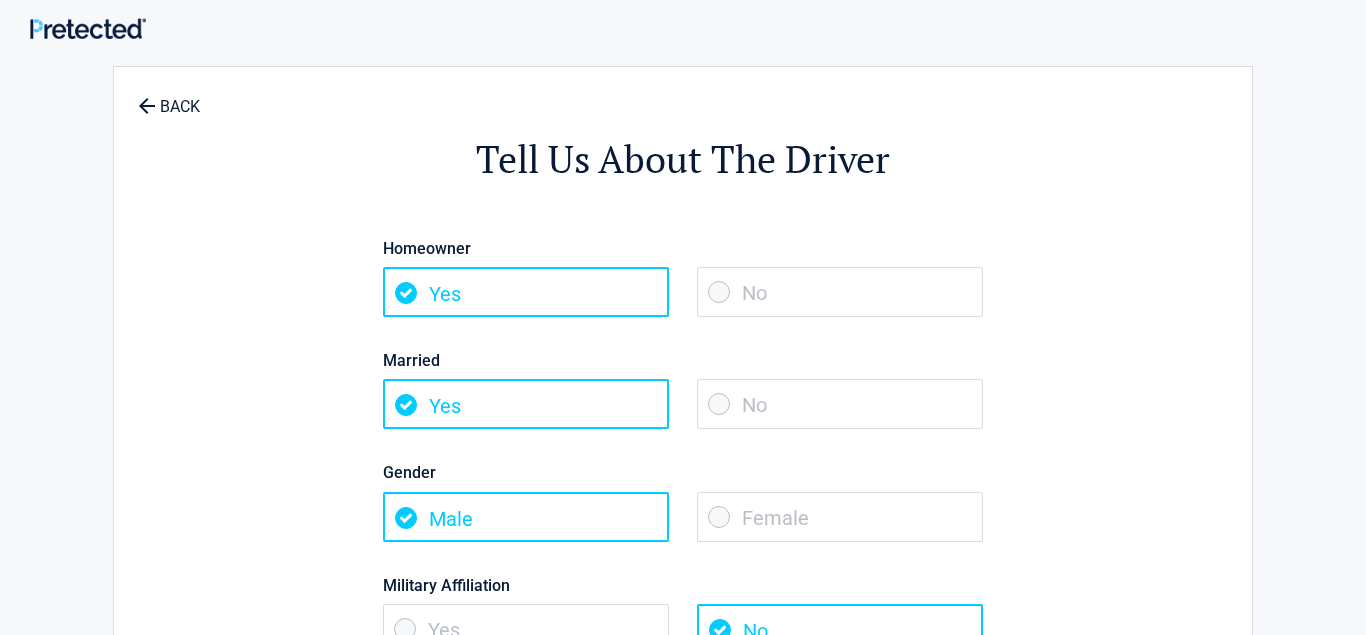 scroll, scrollTop: 0, scrollLeft: 0, axis: both 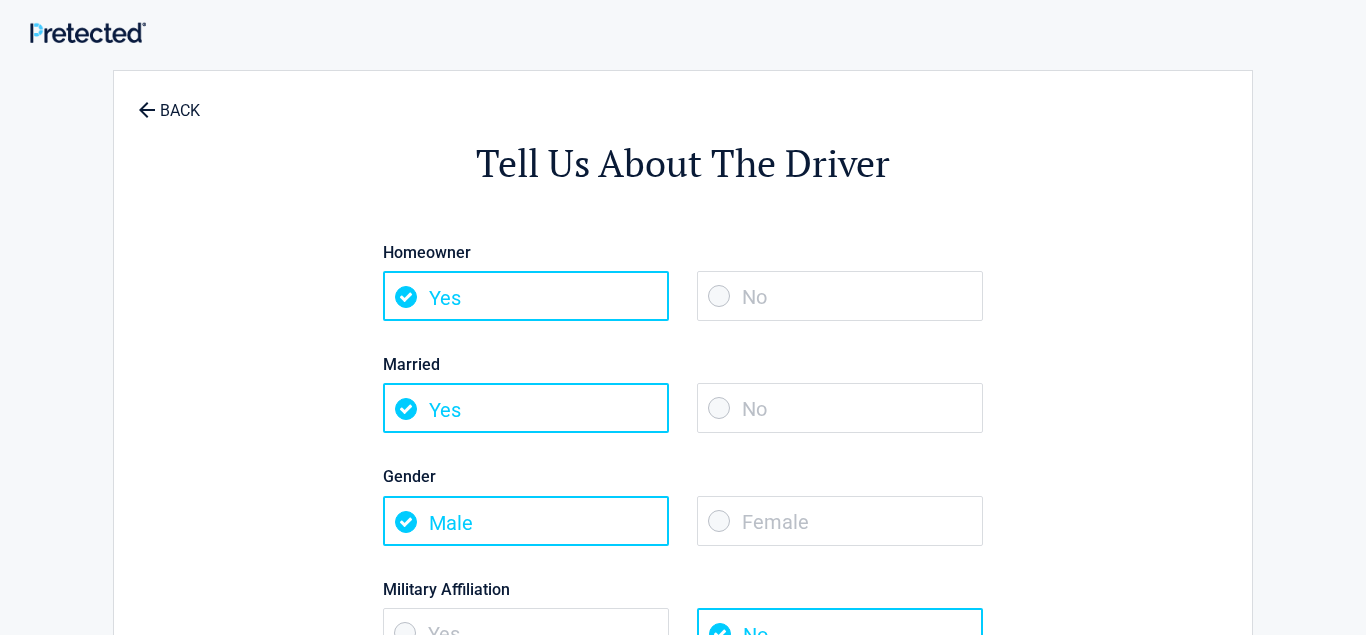 click on "Tell Us About The Driver
Homeowner
Yes
No
Married
Yes
No
Gender
Male
Female
Military Affiliation
Yes
No
Continue" at bounding box center [683, 429] 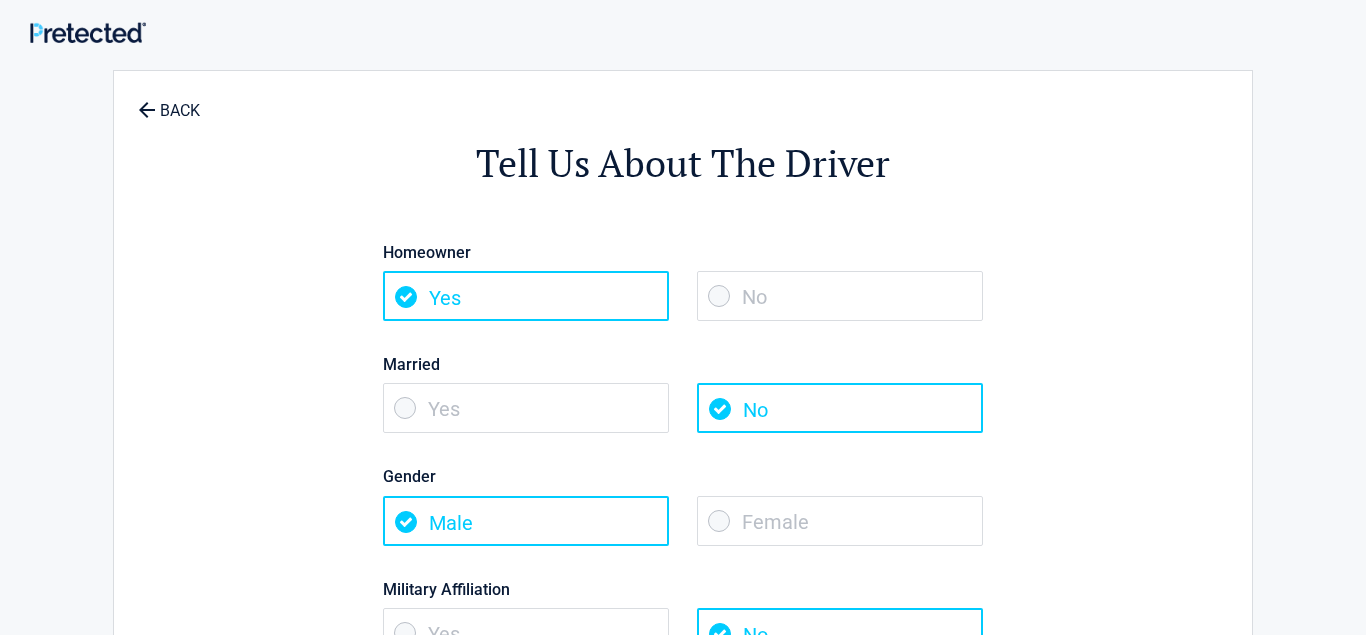 click on "Female" at bounding box center (840, 521) 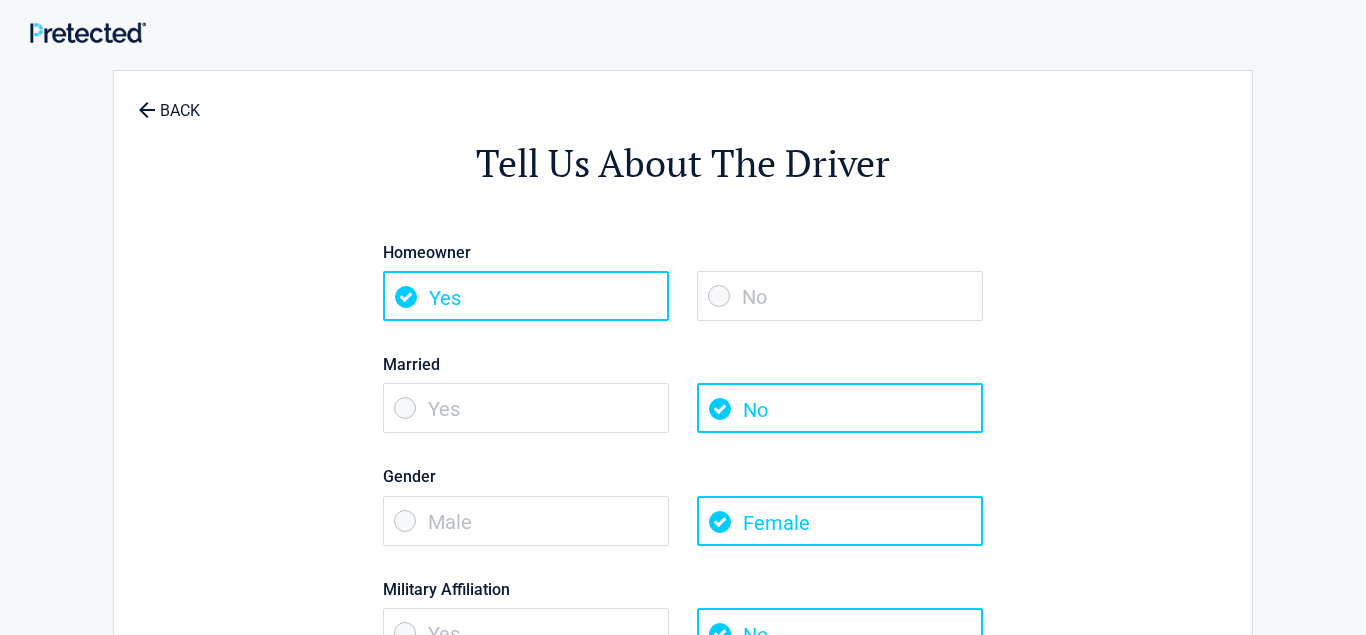 click on "Female" at bounding box center [840, 521] 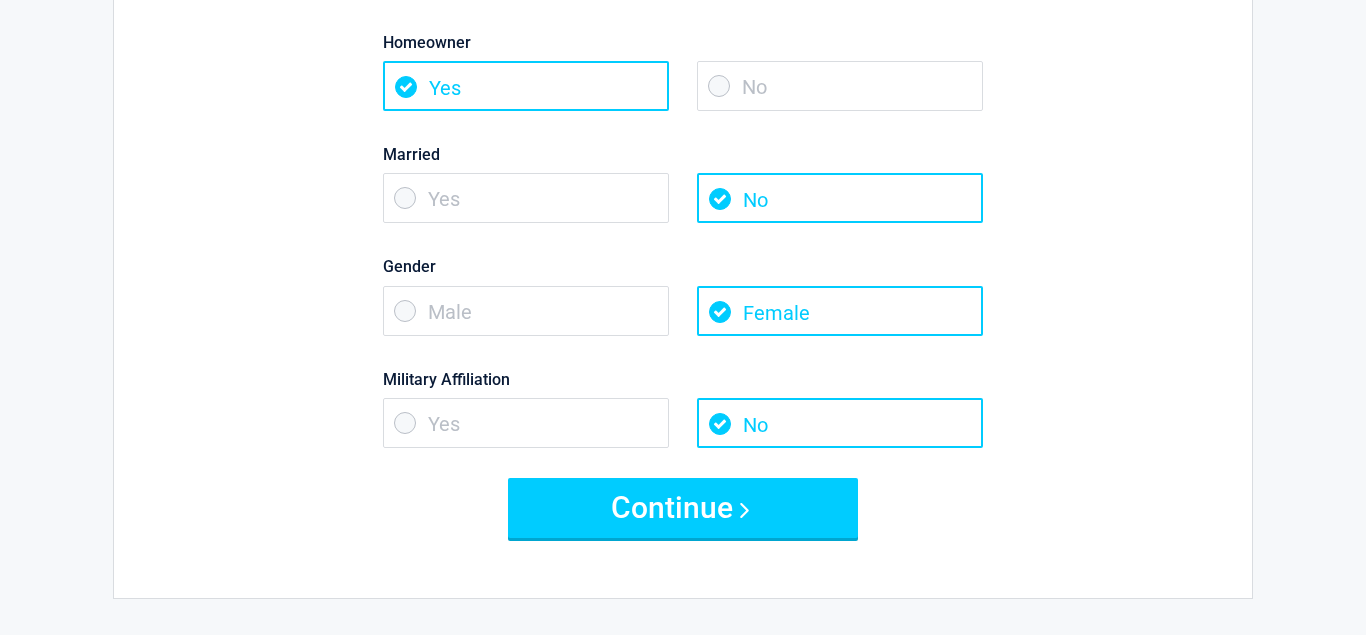 scroll, scrollTop: 252, scrollLeft: 0, axis: vertical 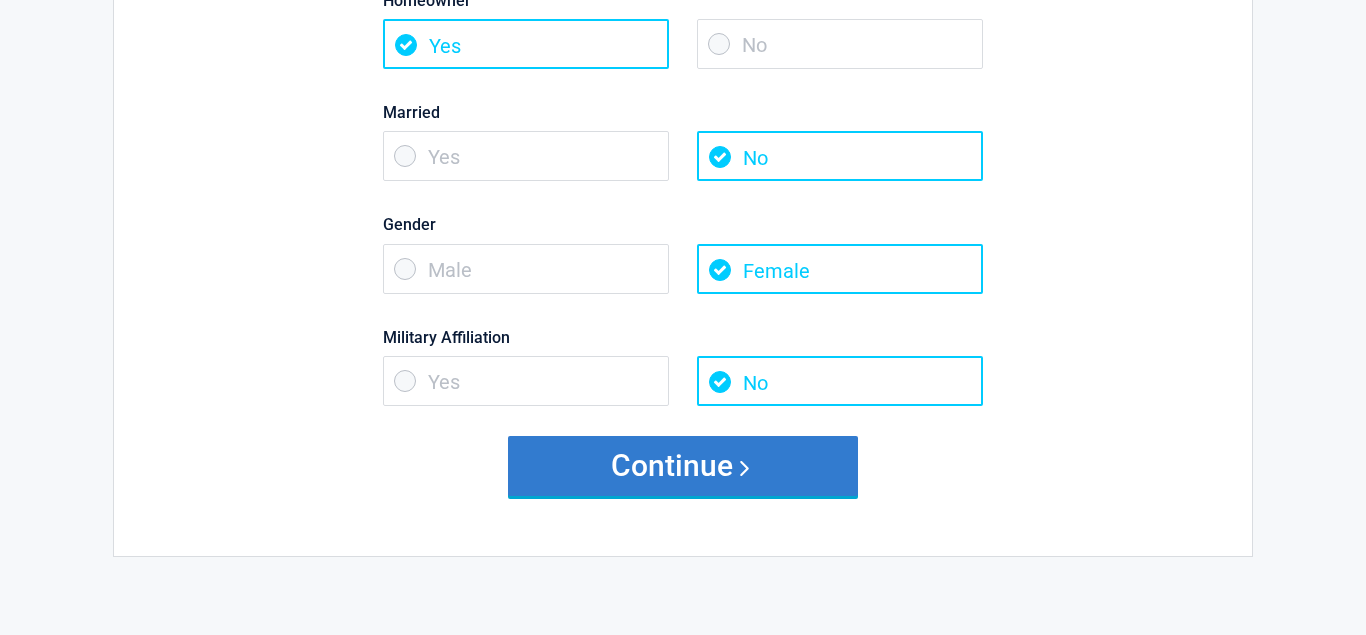 click on "Continue" at bounding box center [683, 466] 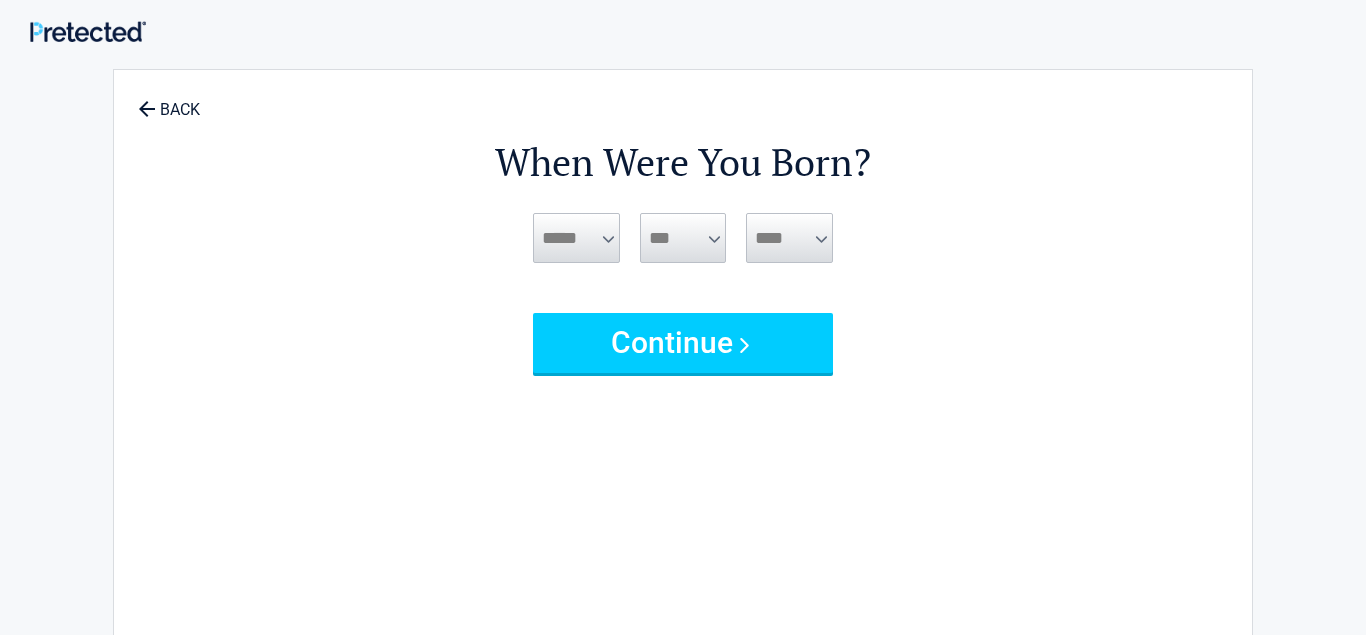 scroll, scrollTop: 0, scrollLeft: 0, axis: both 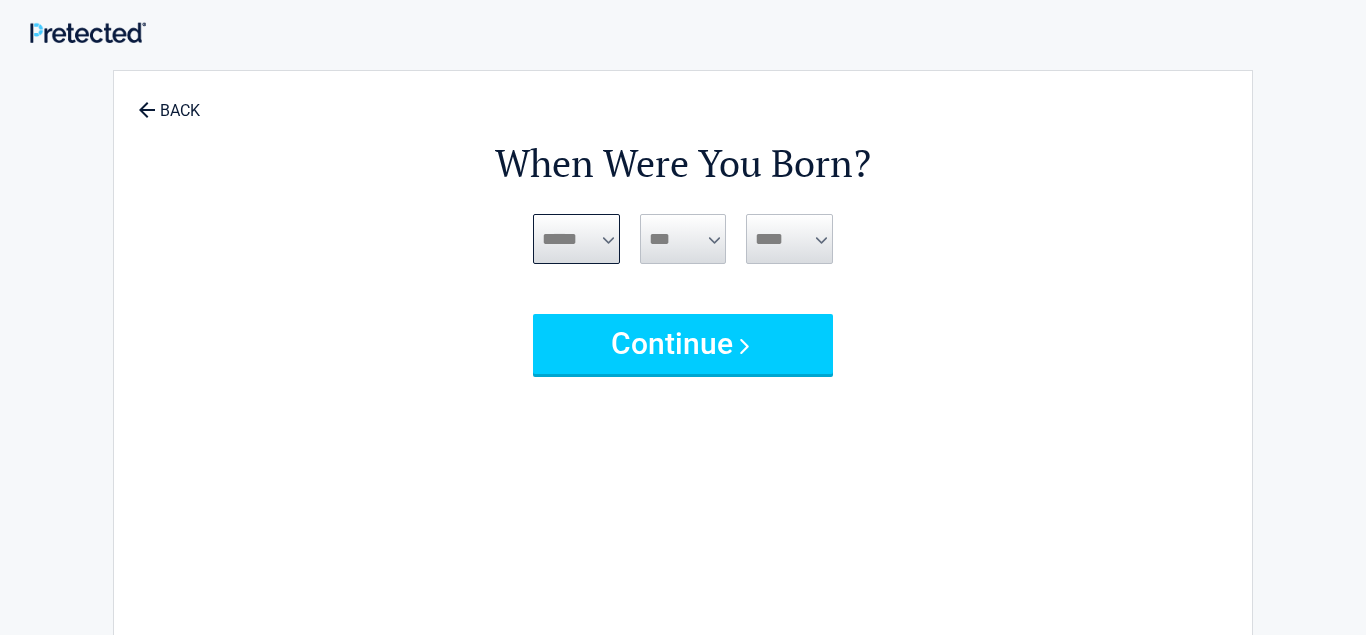 click on "*****
***
***
***
***
***
***
***
***
***
***
***
***" at bounding box center (576, 239) 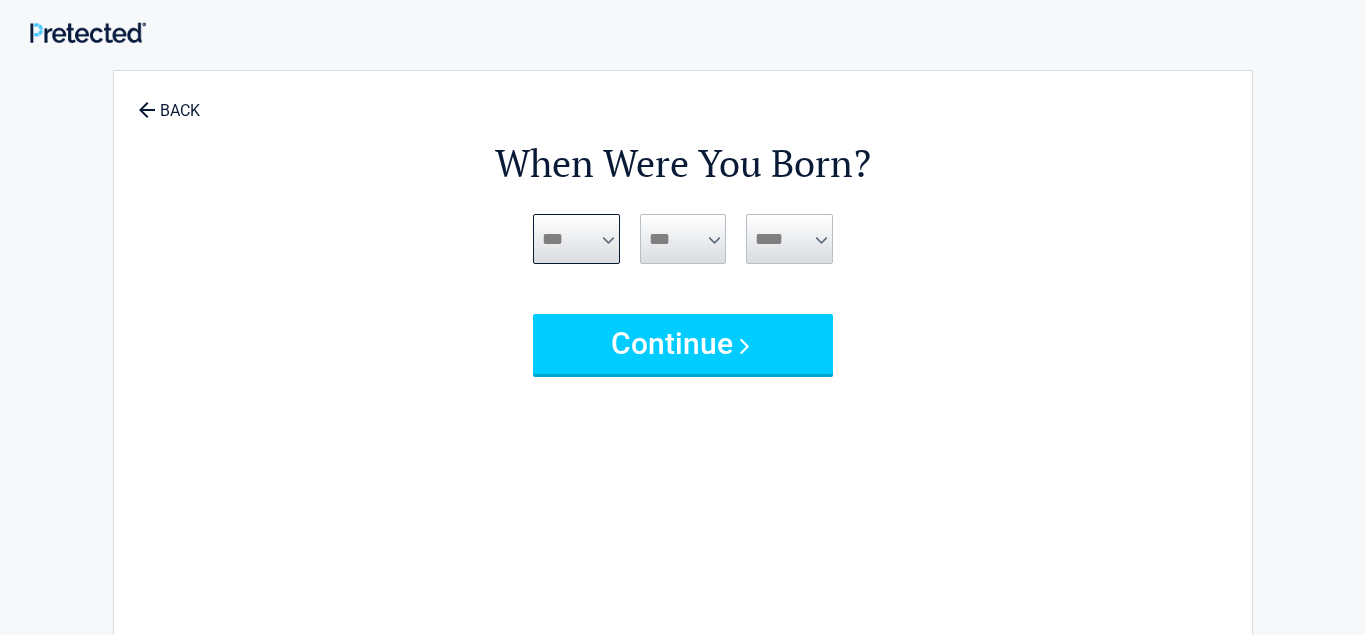 click on "***" at bounding box center (0, 0) 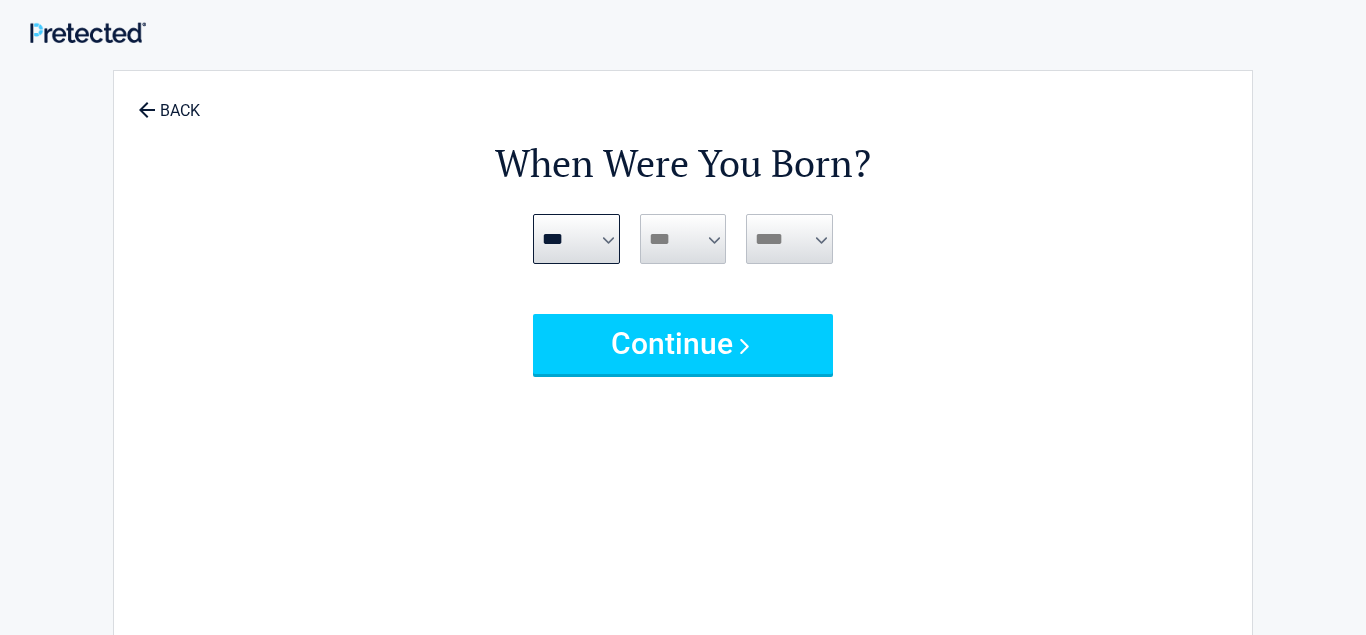 click on "*** * * * * * * * * * ** ** ** ** ** ** ** ** ** ** ** ** ** ** ** ** ** ** ** **" at bounding box center (683, 239) 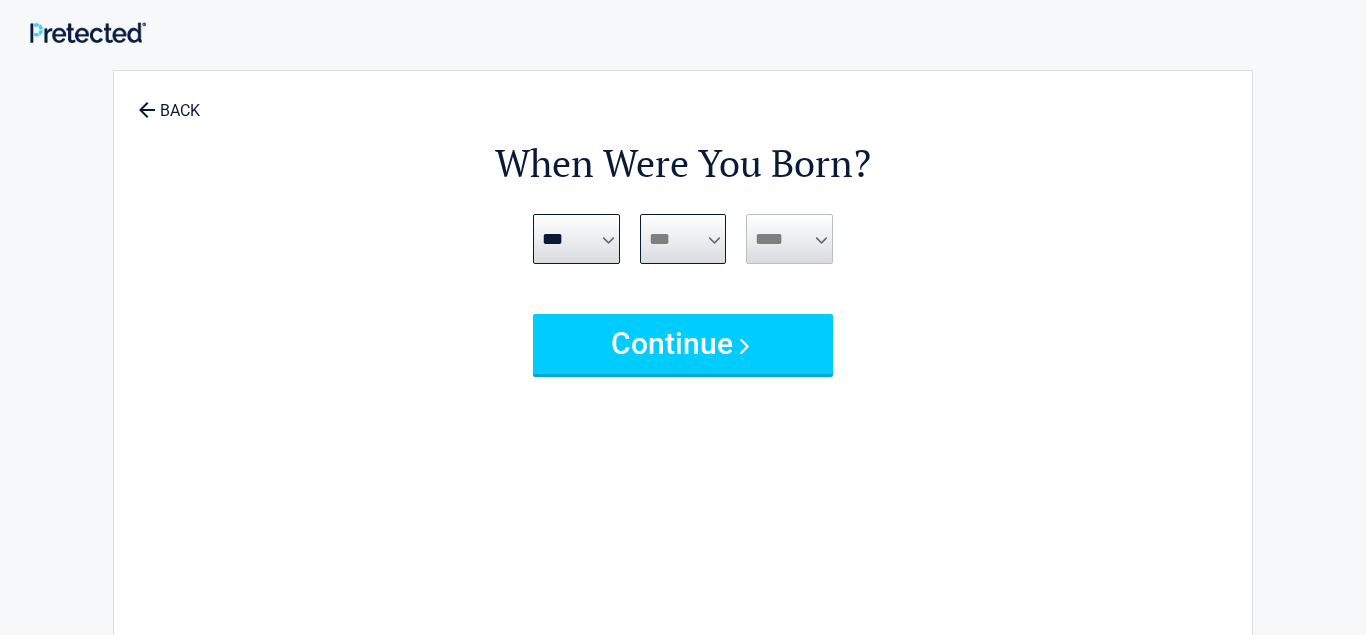 click on "*** * * * * * * * * * ** ** ** ** ** ** ** ** ** ** ** ** ** ** ** ** ** ** ** **" at bounding box center [683, 239] 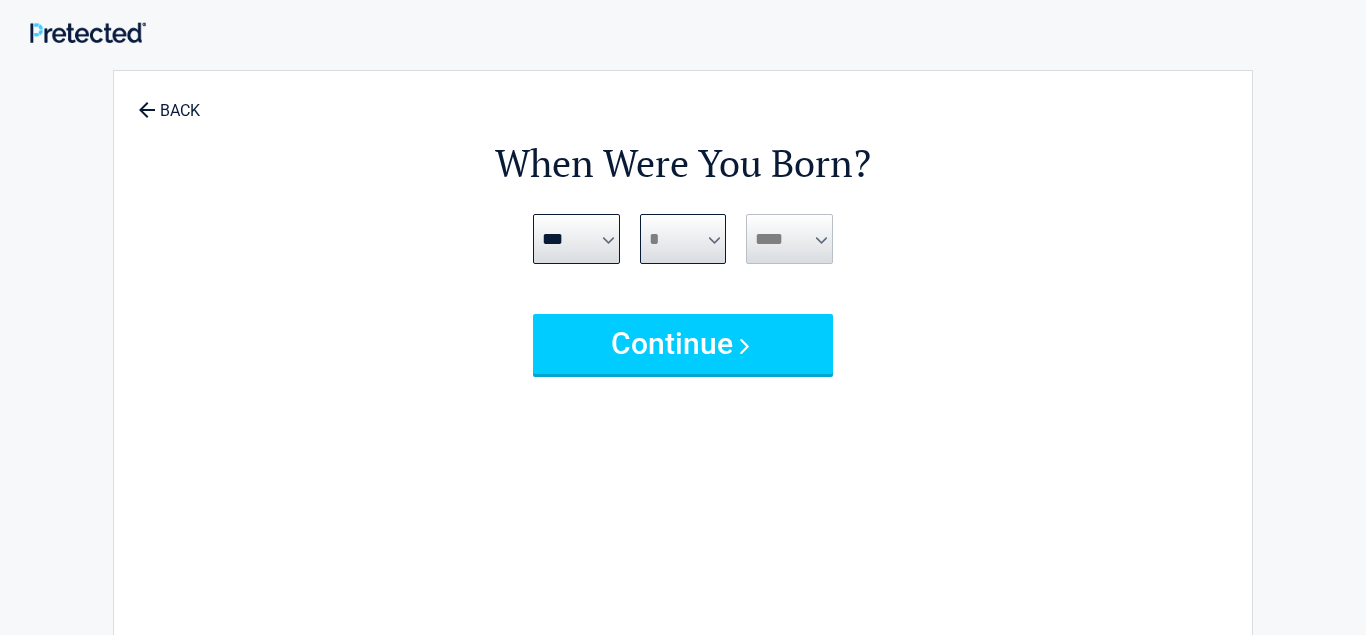 click on "*" at bounding box center (0, 0) 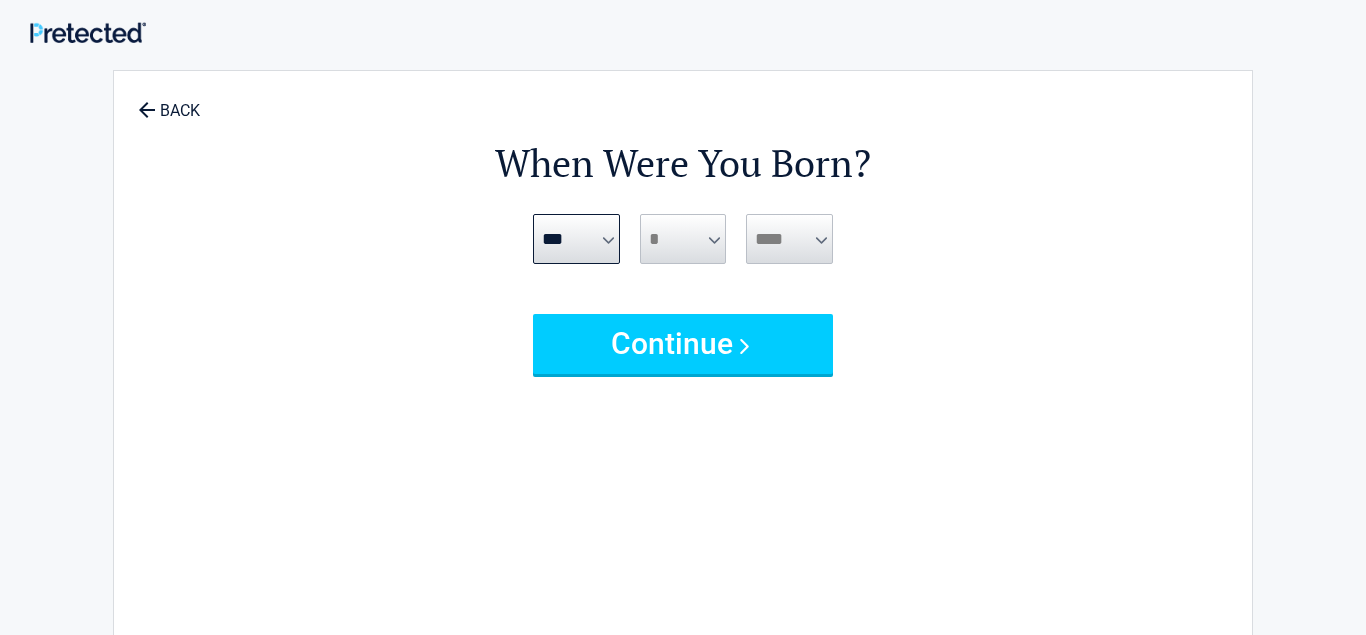 click on "****
****
****
****
****
****
****
****
****
****
****
****
****
****
****
****
****
****
****
****
****
****
****
****
****
****
****
****
****
****
****
****
****
****
****
****
****
****
****
****
****
****
****
****
****
****
****
****
****
****
****
****
****
****
****
****
****
****
****
****
****
****
**** ****" at bounding box center [789, 239] 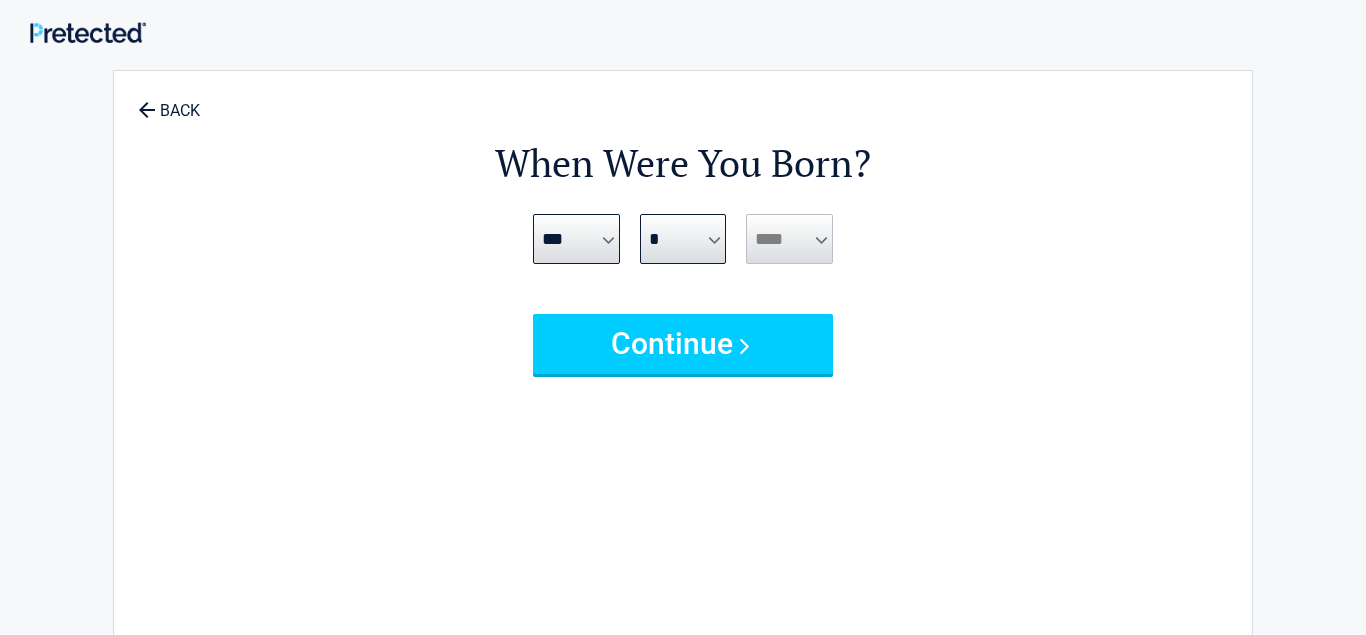 click on "****
****
****
****
****
****
****
****
****
****
****
****
****
****
****
****
****
****
****
****
****
****
****
****
****
****
****
****
****
****
****
****
****
****
****
****
****
****
****
****
****
****
****
****
****
****
****
****
****
****
****
****
****
****
****
****
****
****
****
****
****
****
**** ****" at bounding box center (789, 239) 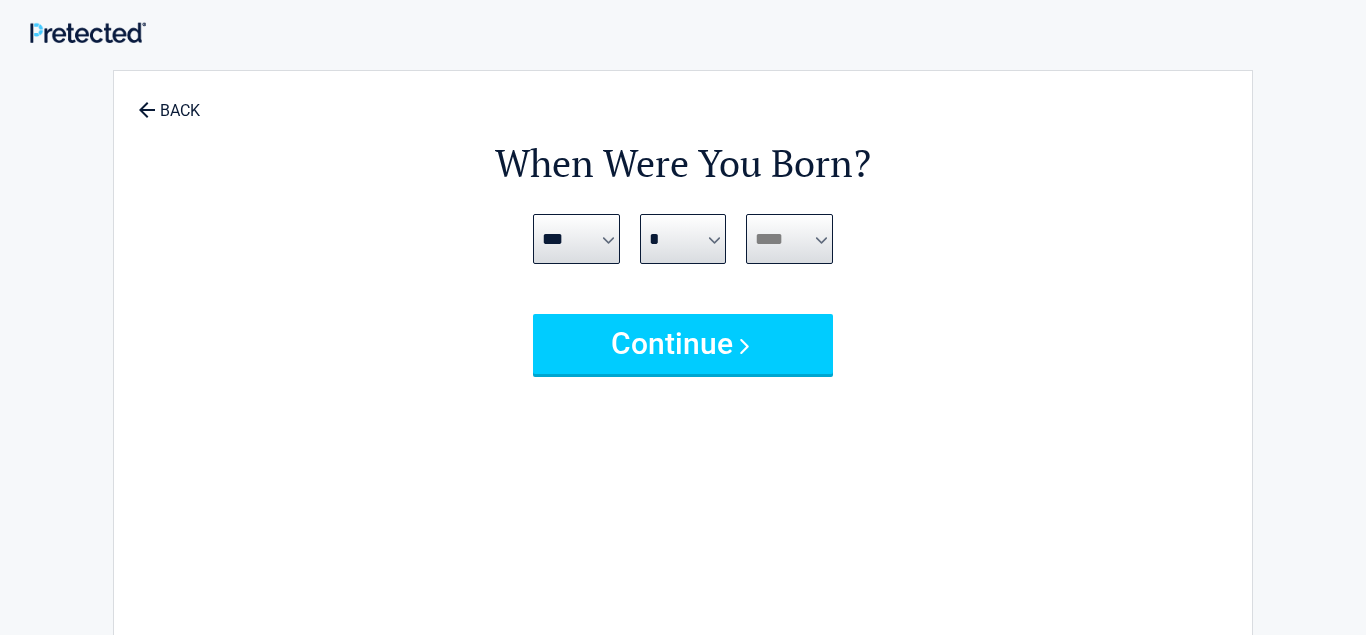 click on "****
****
****
****
****
****
****
****
****
****
****
****
****
****
****
****
****
****
****
****
****
****
****
****
****
****
****
****
****
****
****
****
****
****
****
****
****
****
****
****
****
****
****
****
****
****
****
****
****
****
****
****
****
****
****
****
****
****
****
****
****
****
****
****" at bounding box center (789, 239) 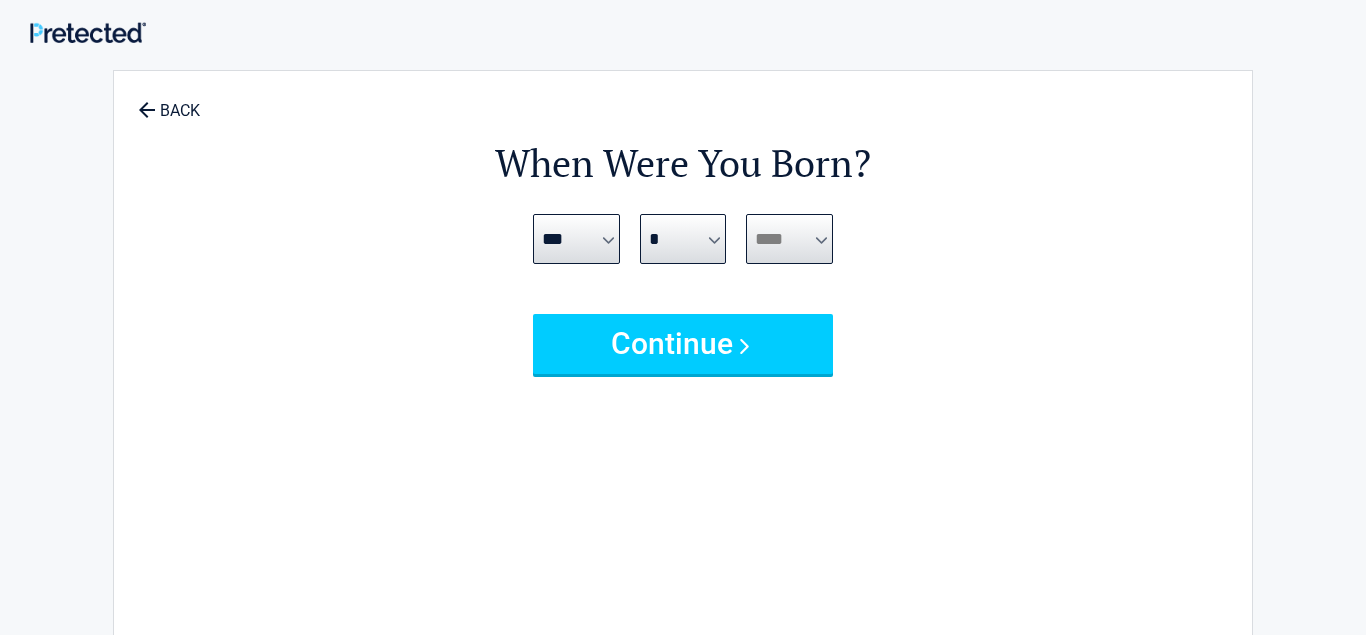 select on "****" 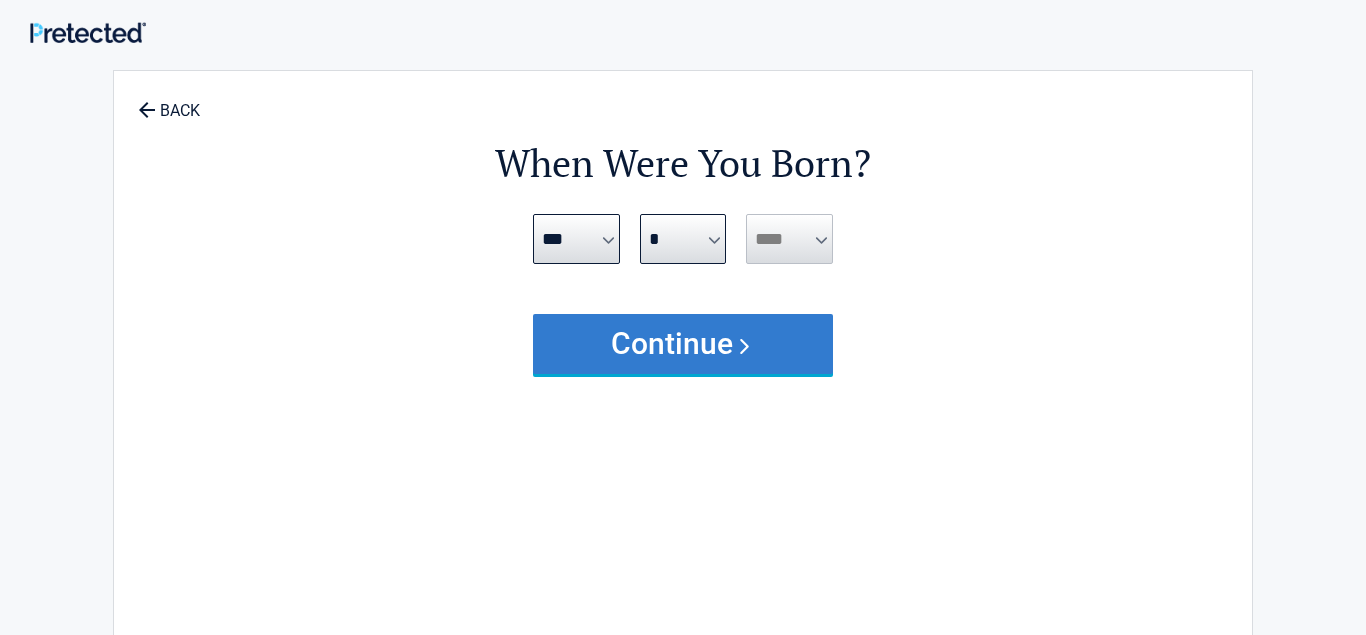 click on "Continue" at bounding box center [683, 344] 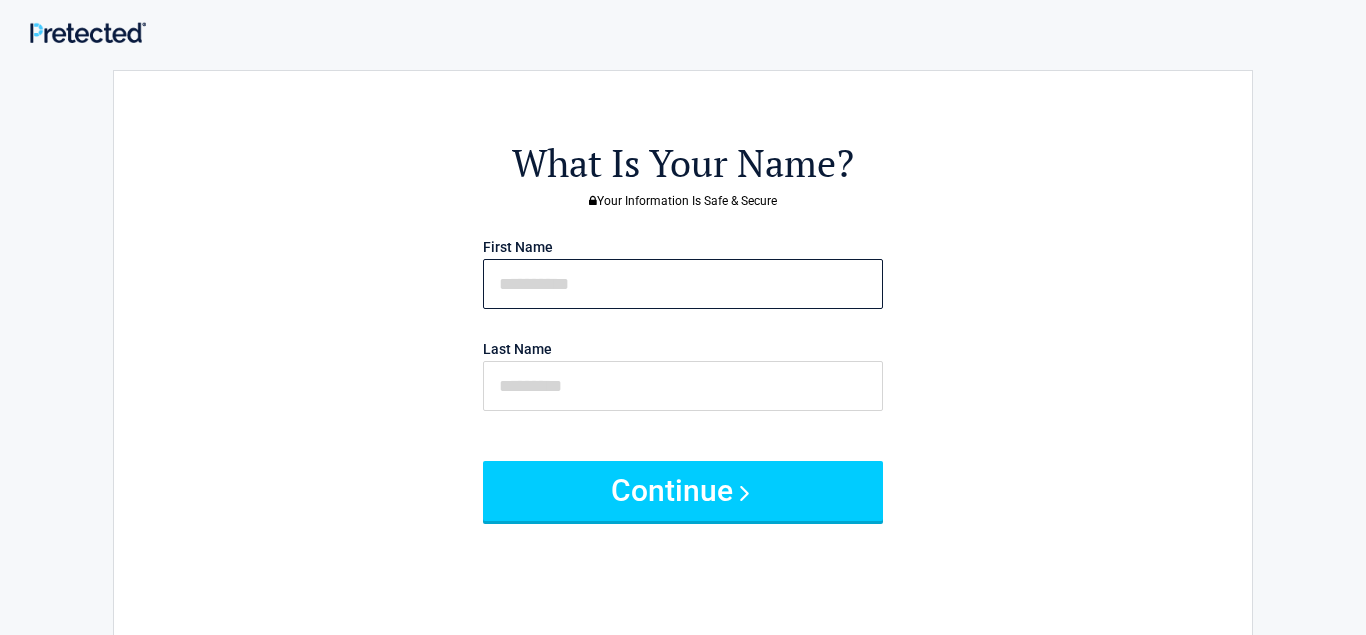 click at bounding box center [683, 284] 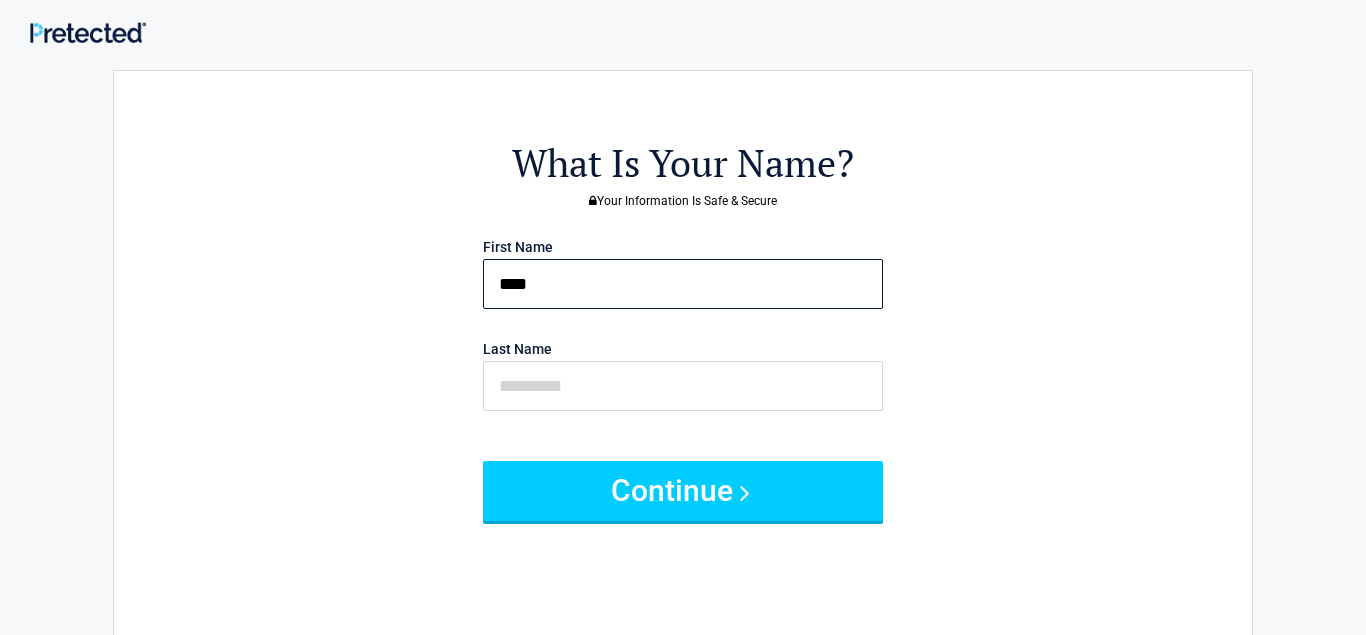type on "****" 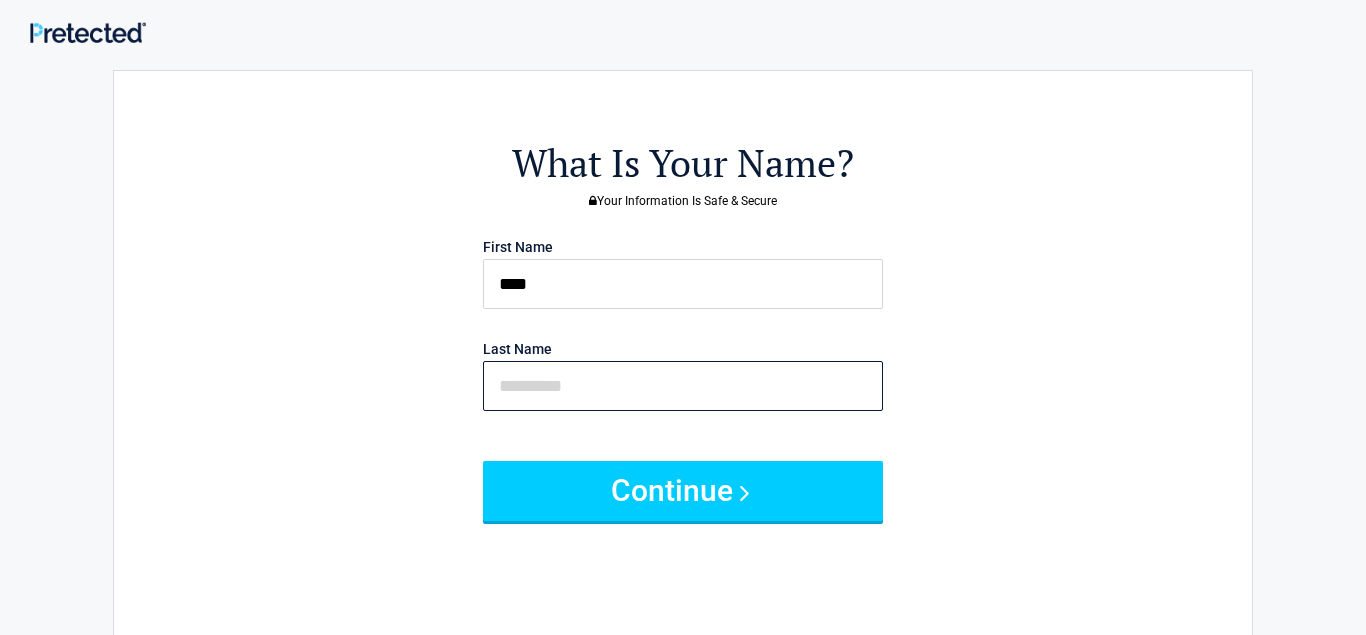 click at bounding box center [683, 386] 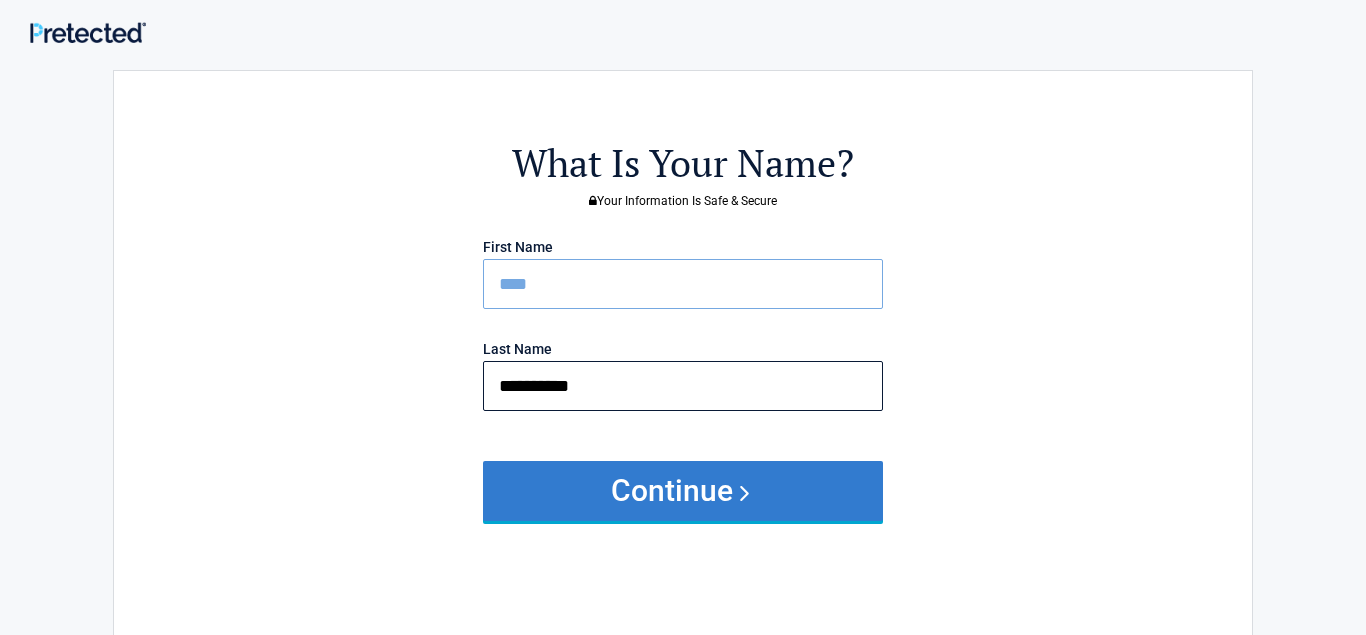 type on "**********" 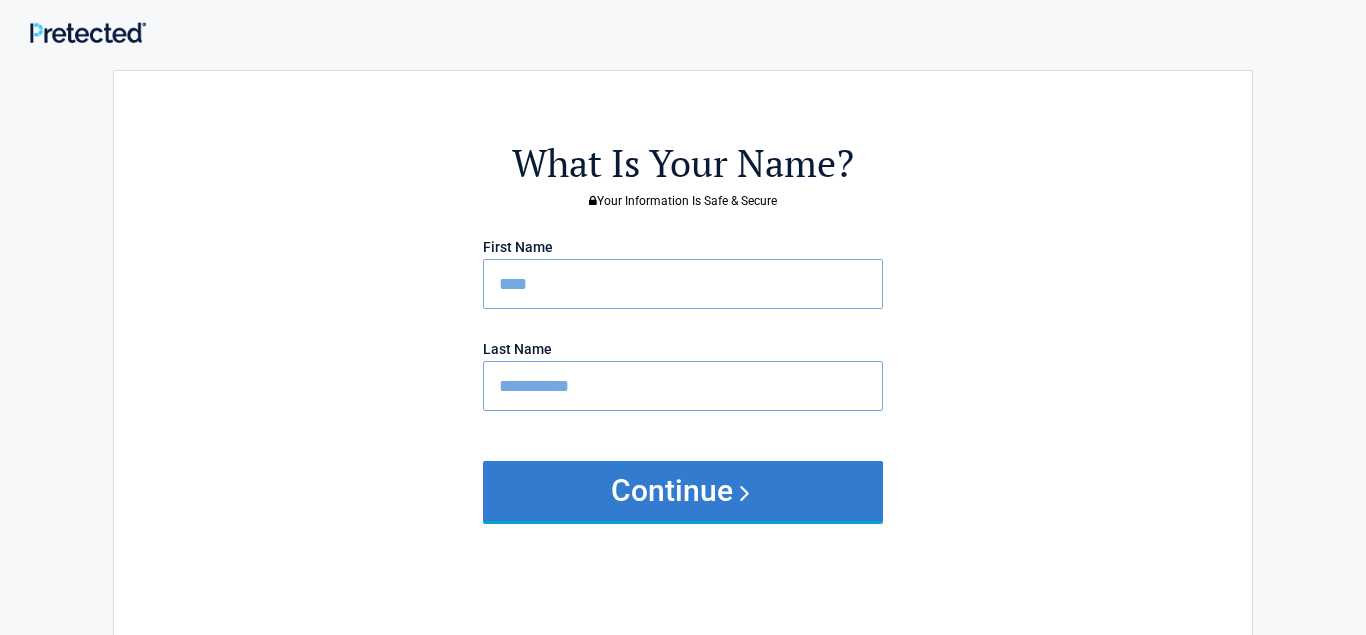 click on "Continue" at bounding box center (683, 491) 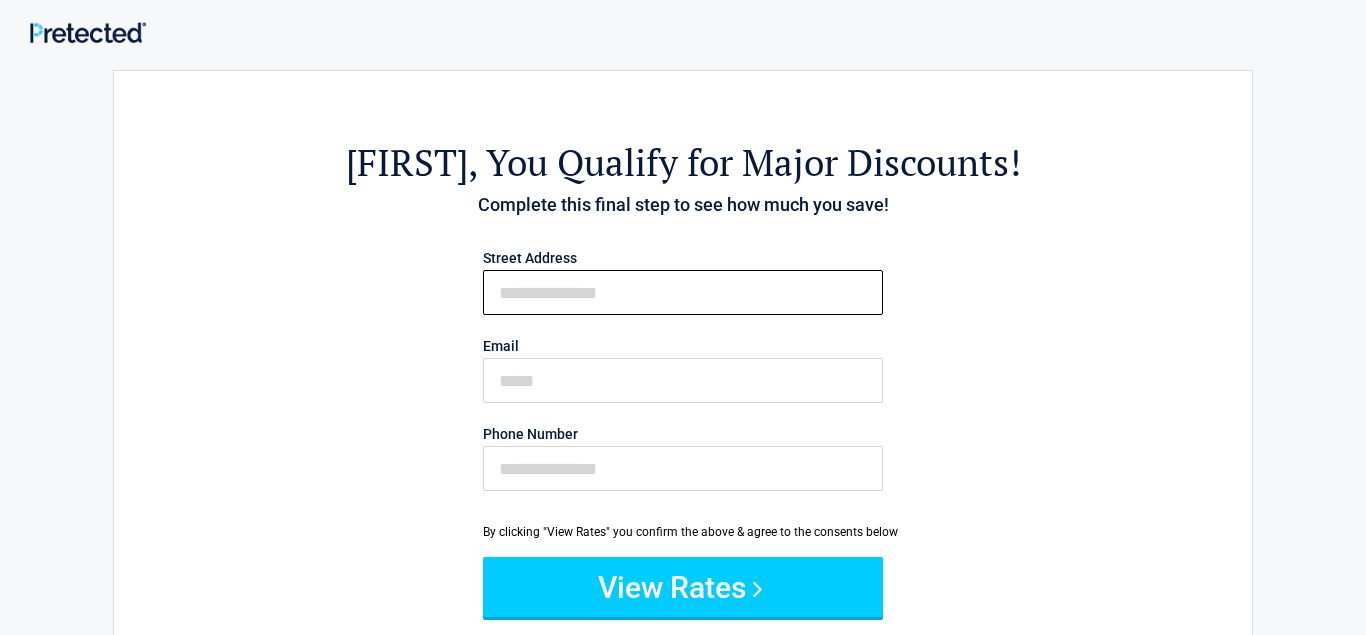 click on "First Name" at bounding box center [683, 292] 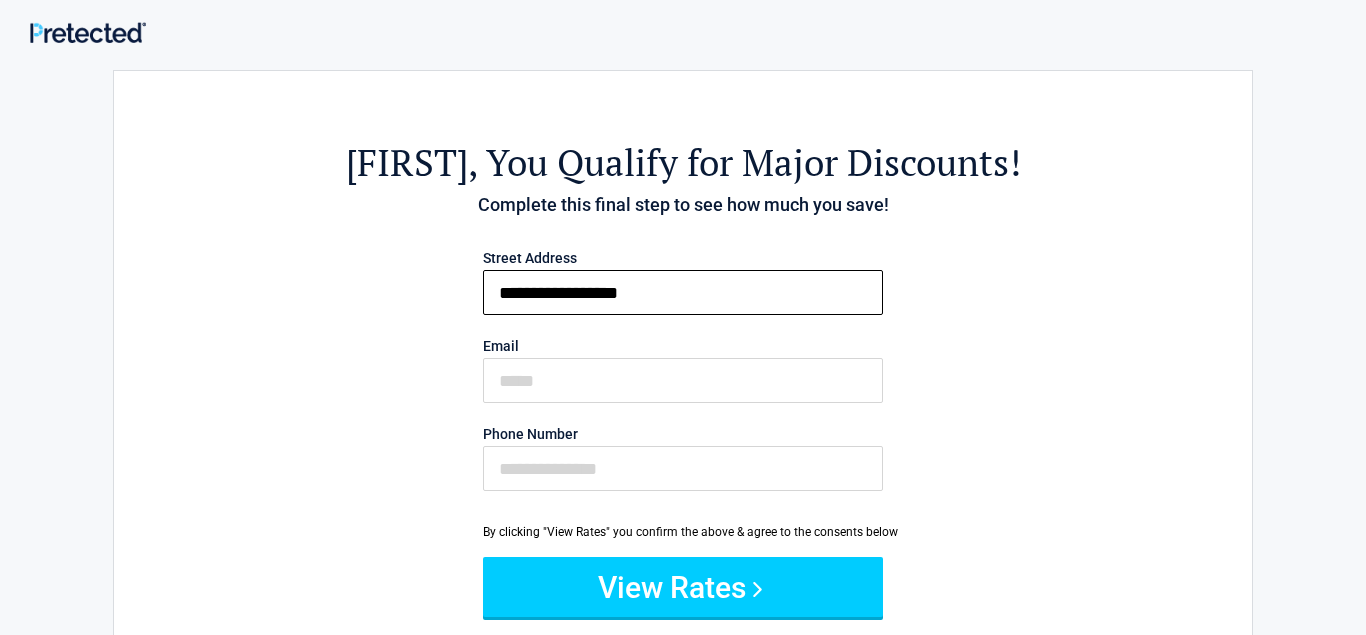 type on "**********" 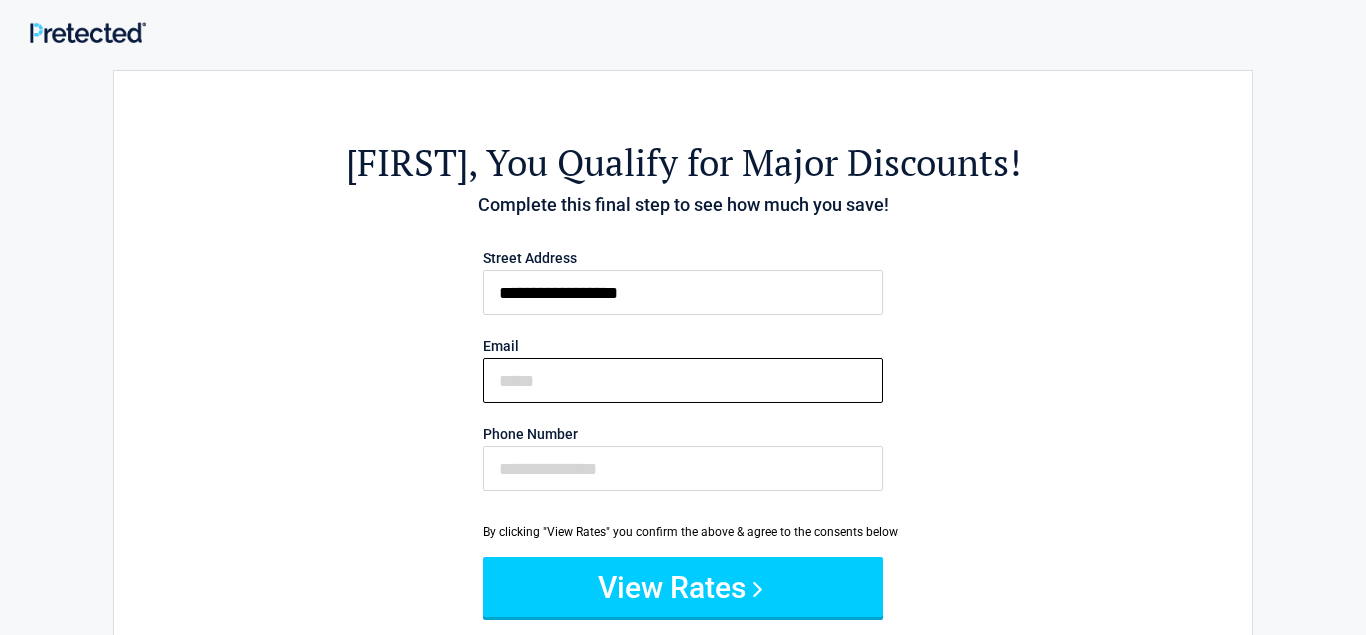 click on "Email" at bounding box center [683, 380] 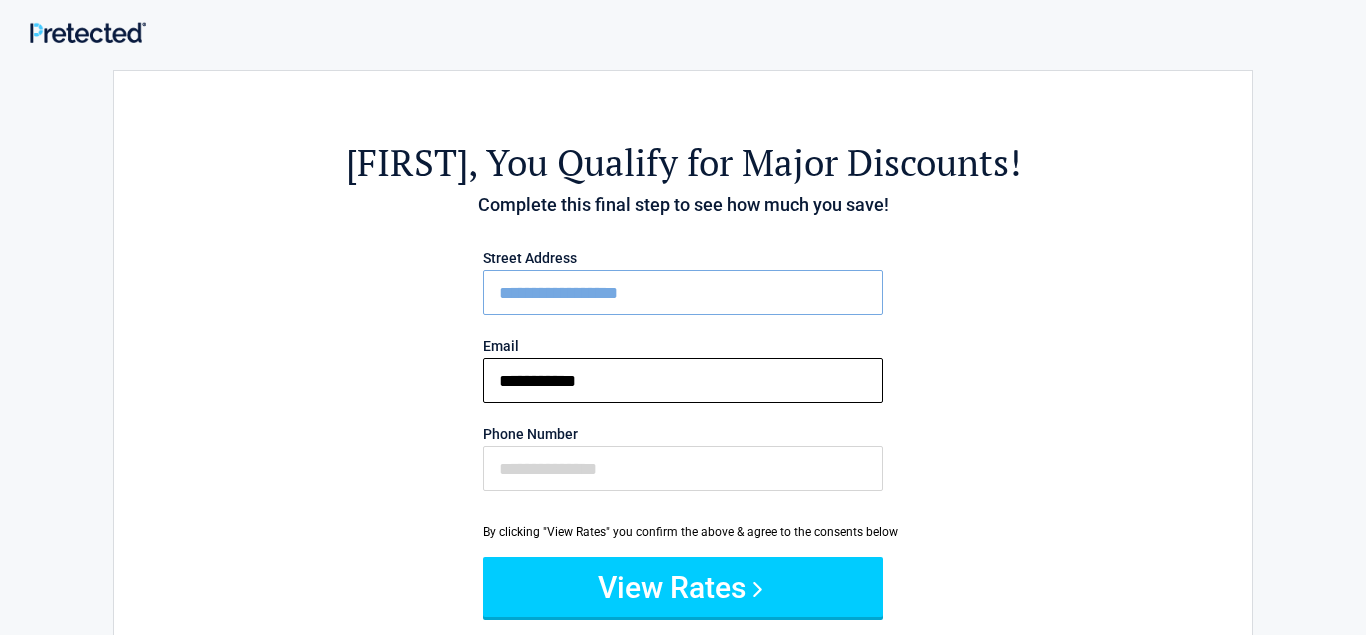 type on "**********" 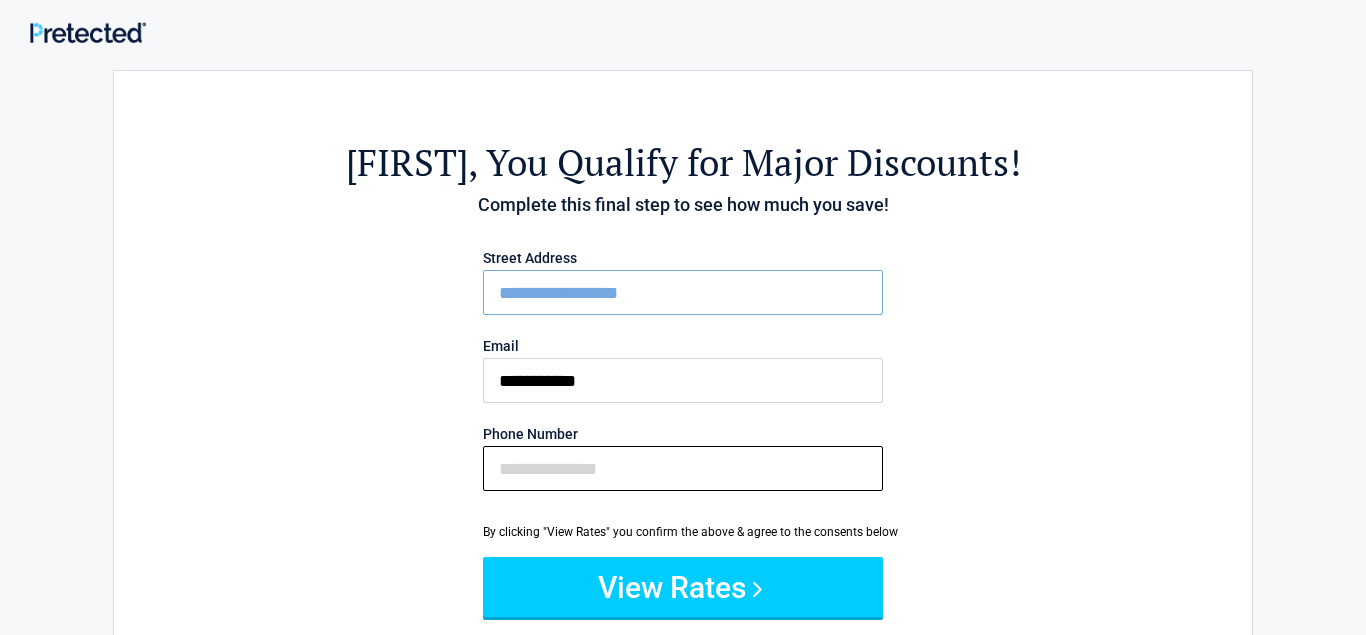 click on "Phone Number" at bounding box center (683, 468) 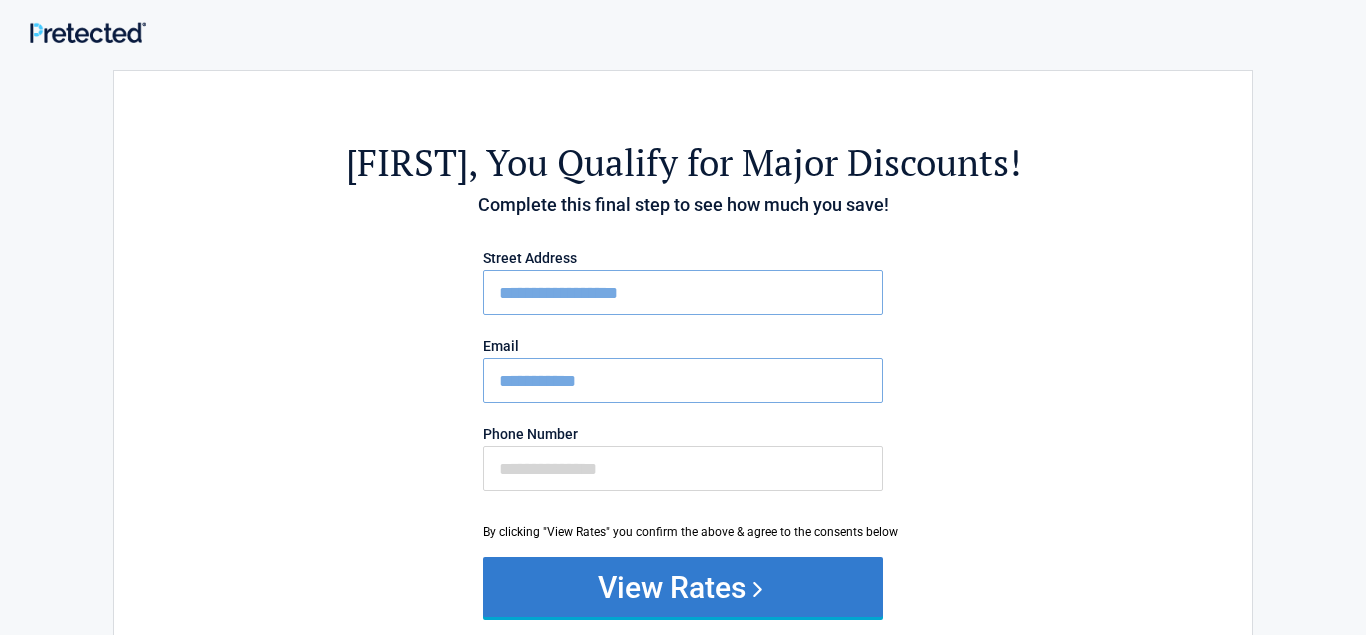 click on "View Rates" at bounding box center [683, 587] 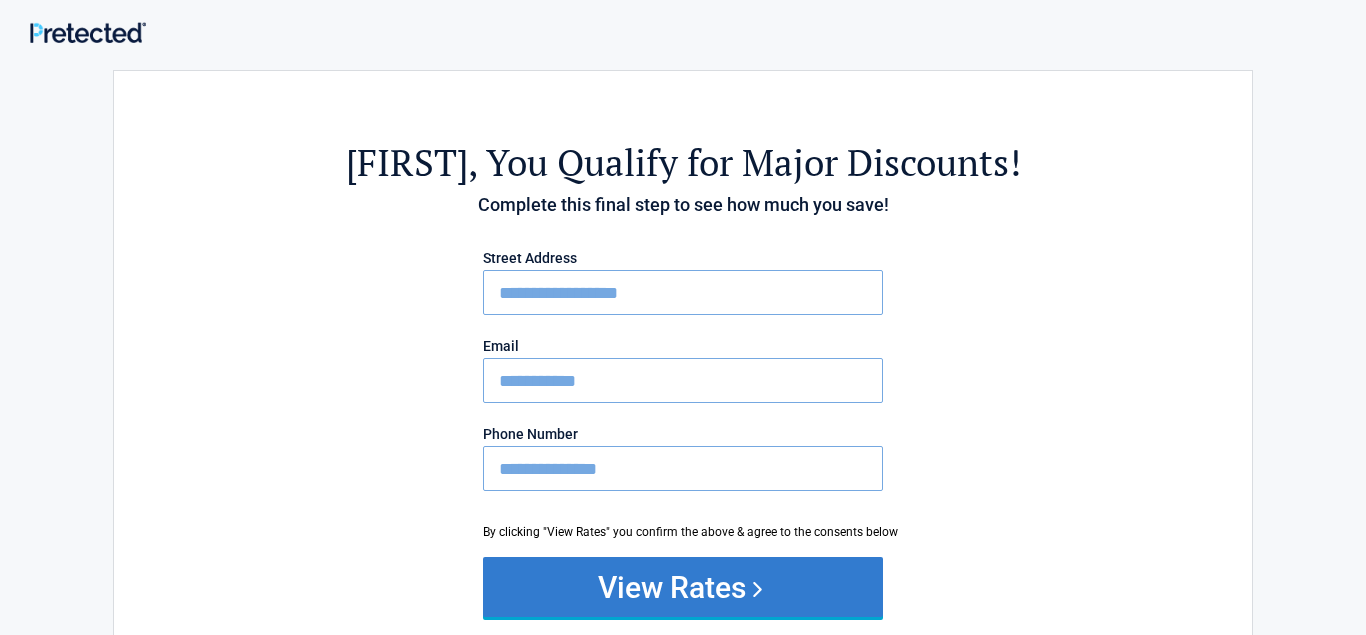 type on "**********" 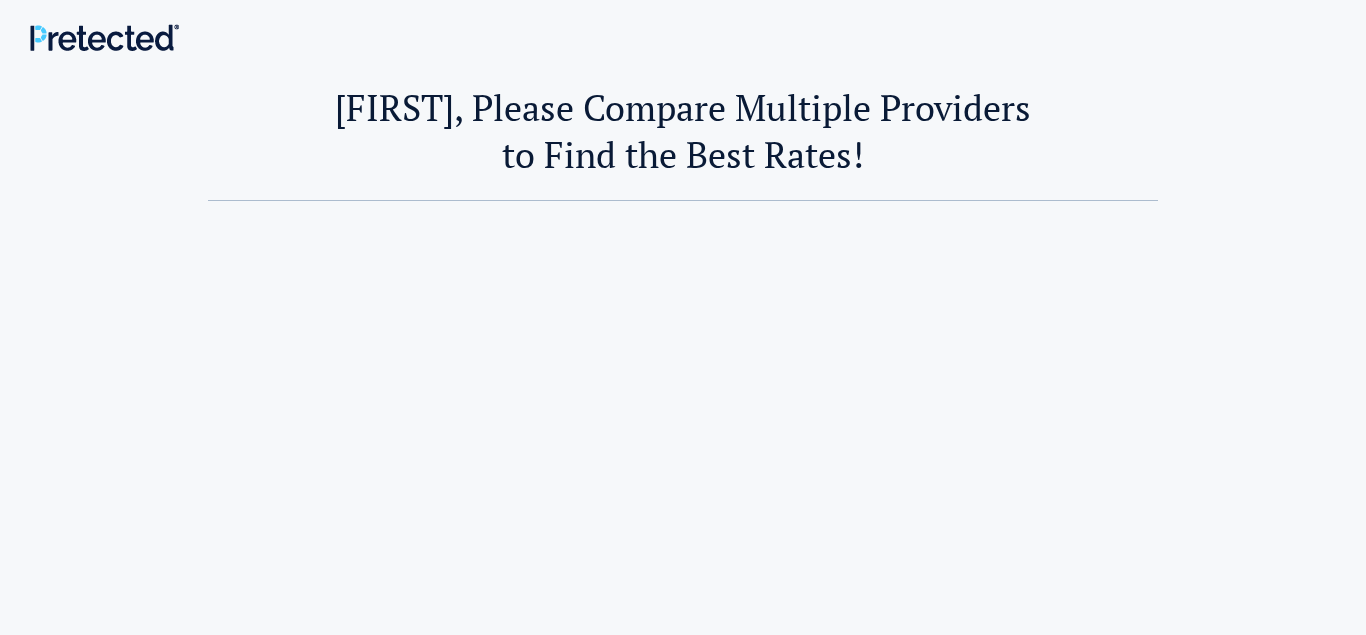 scroll, scrollTop: 0, scrollLeft: 0, axis: both 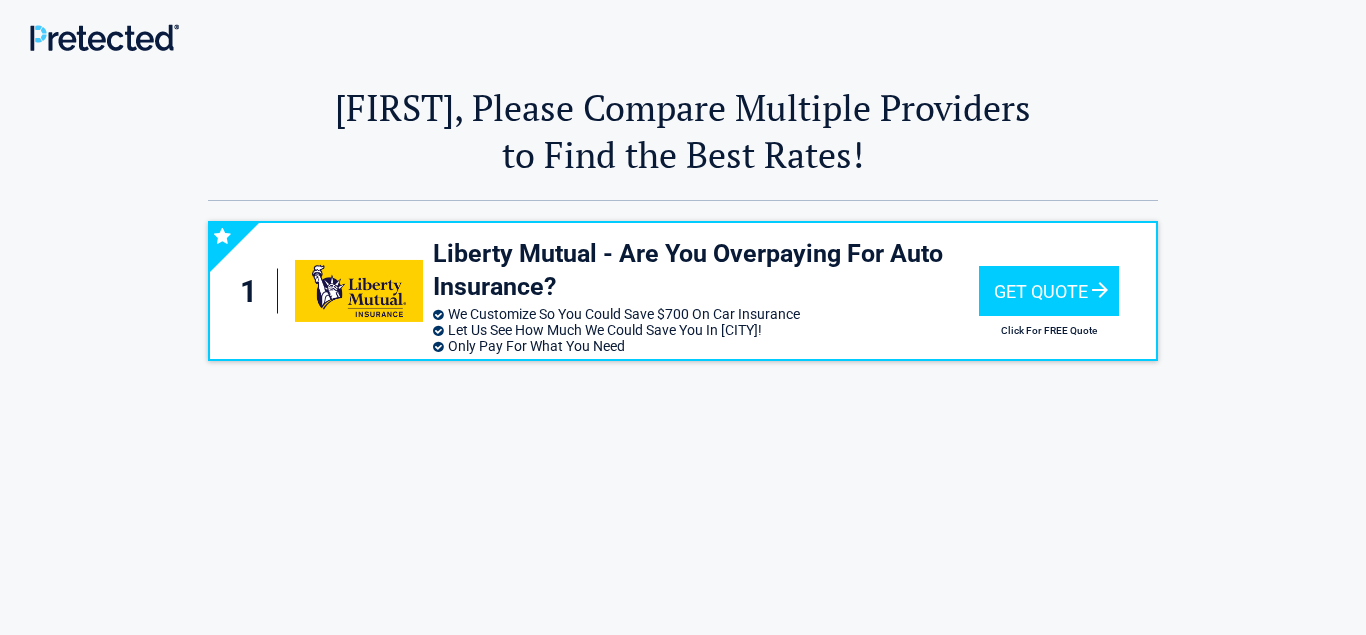 drag, startPoint x: 852, startPoint y: 398, endPoint x: 639, endPoint y: 521, distance: 245.96341 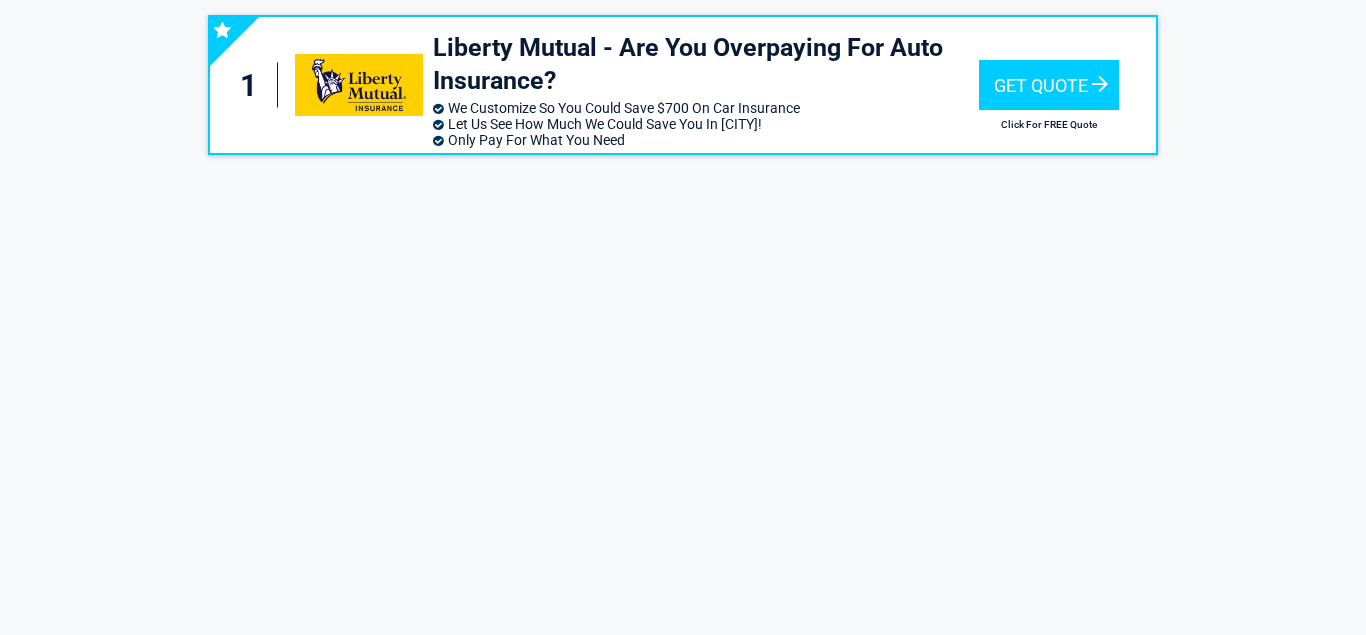 scroll, scrollTop: 0, scrollLeft: 0, axis: both 